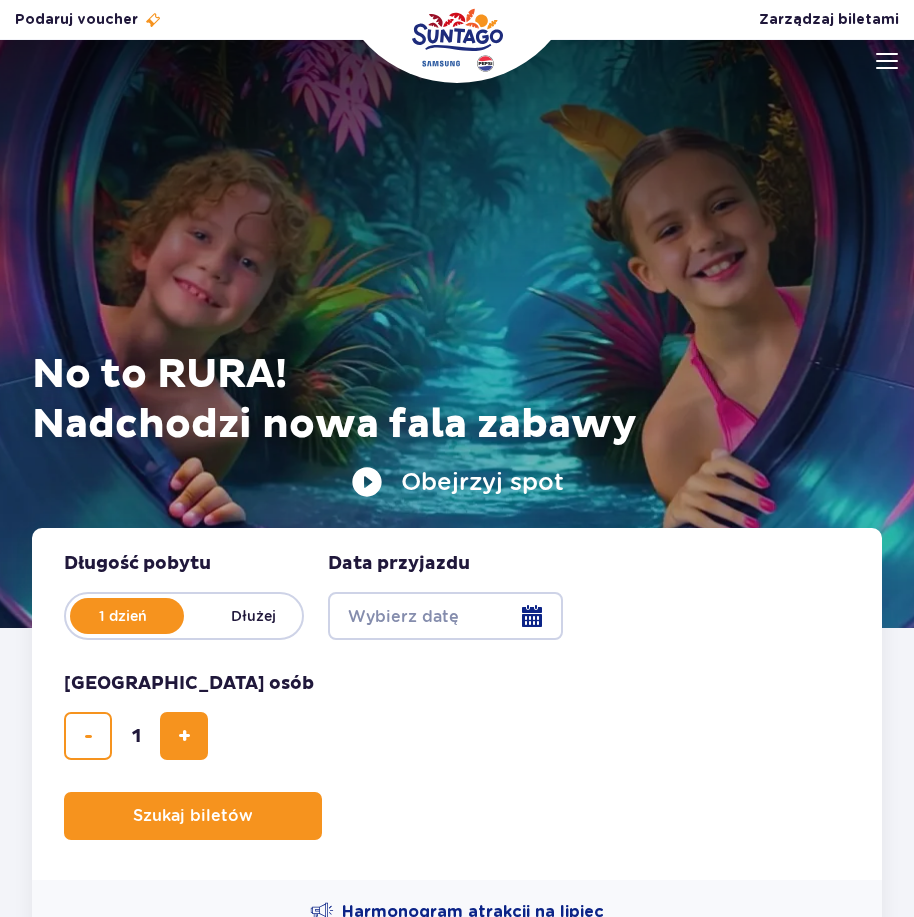 scroll, scrollTop: 0, scrollLeft: 0, axis: both 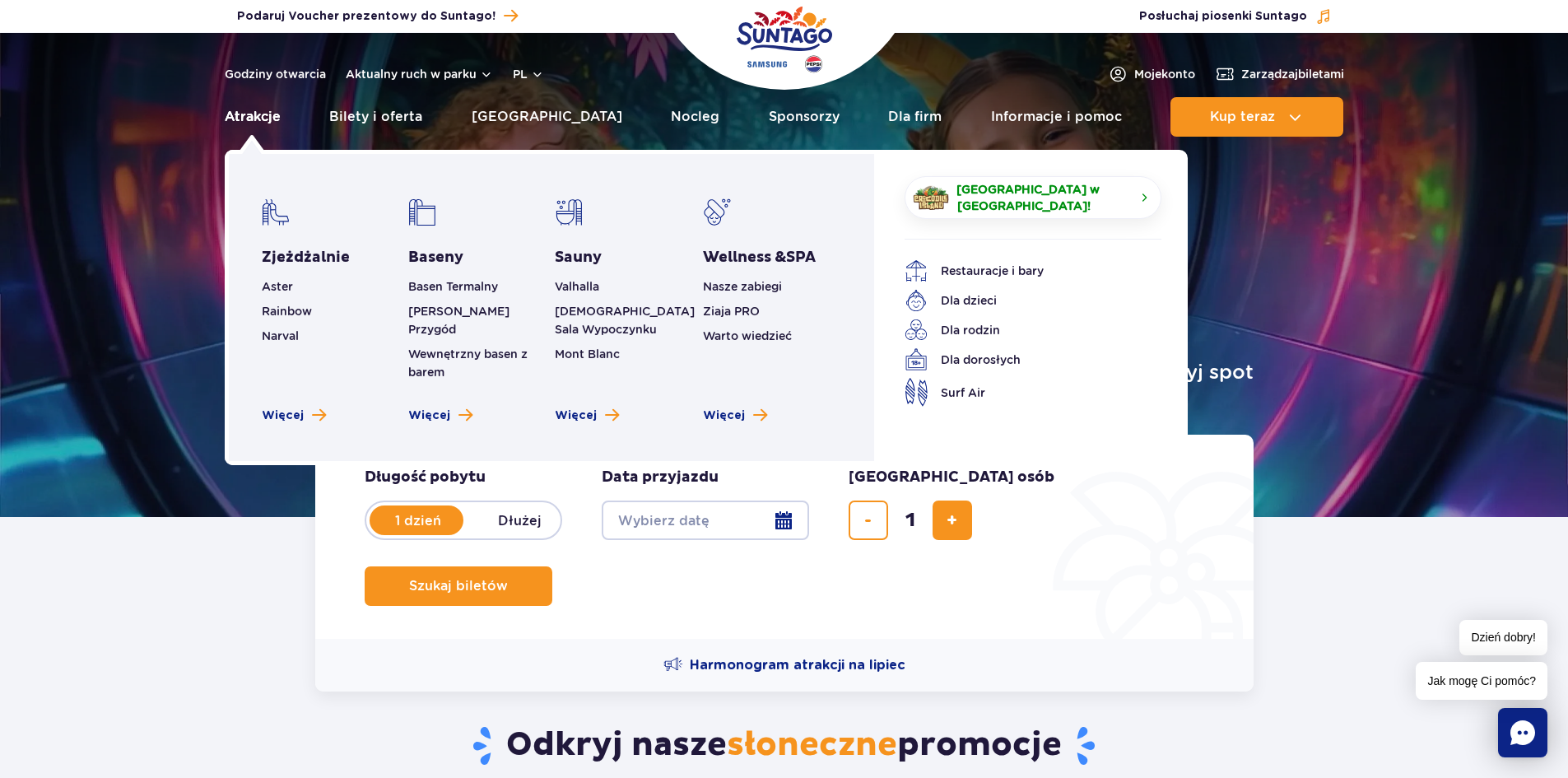 click on "Atrakcje" at bounding box center [253, 117] 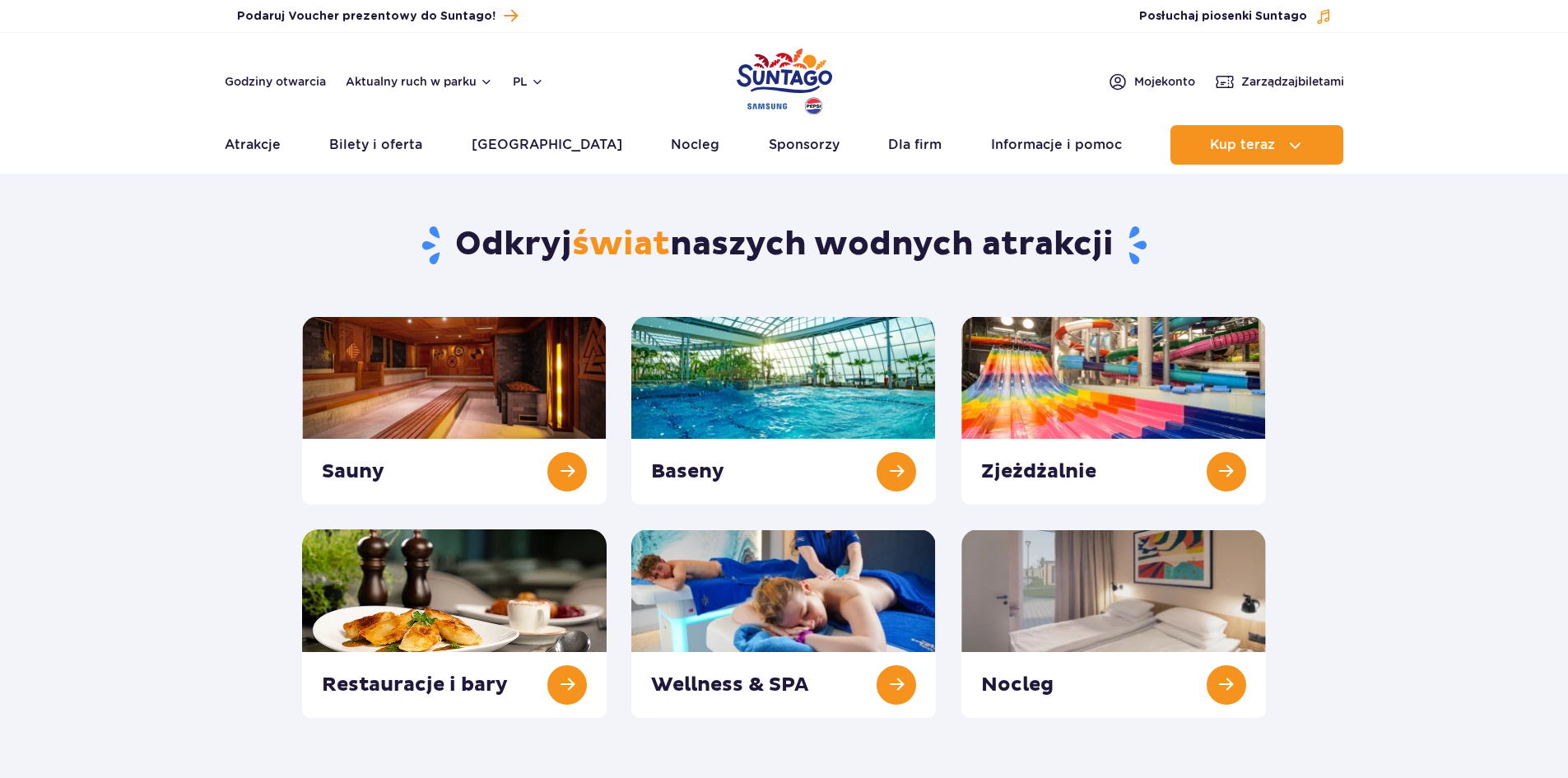 scroll, scrollTop: 0, scrollLeft: 0, axis: both 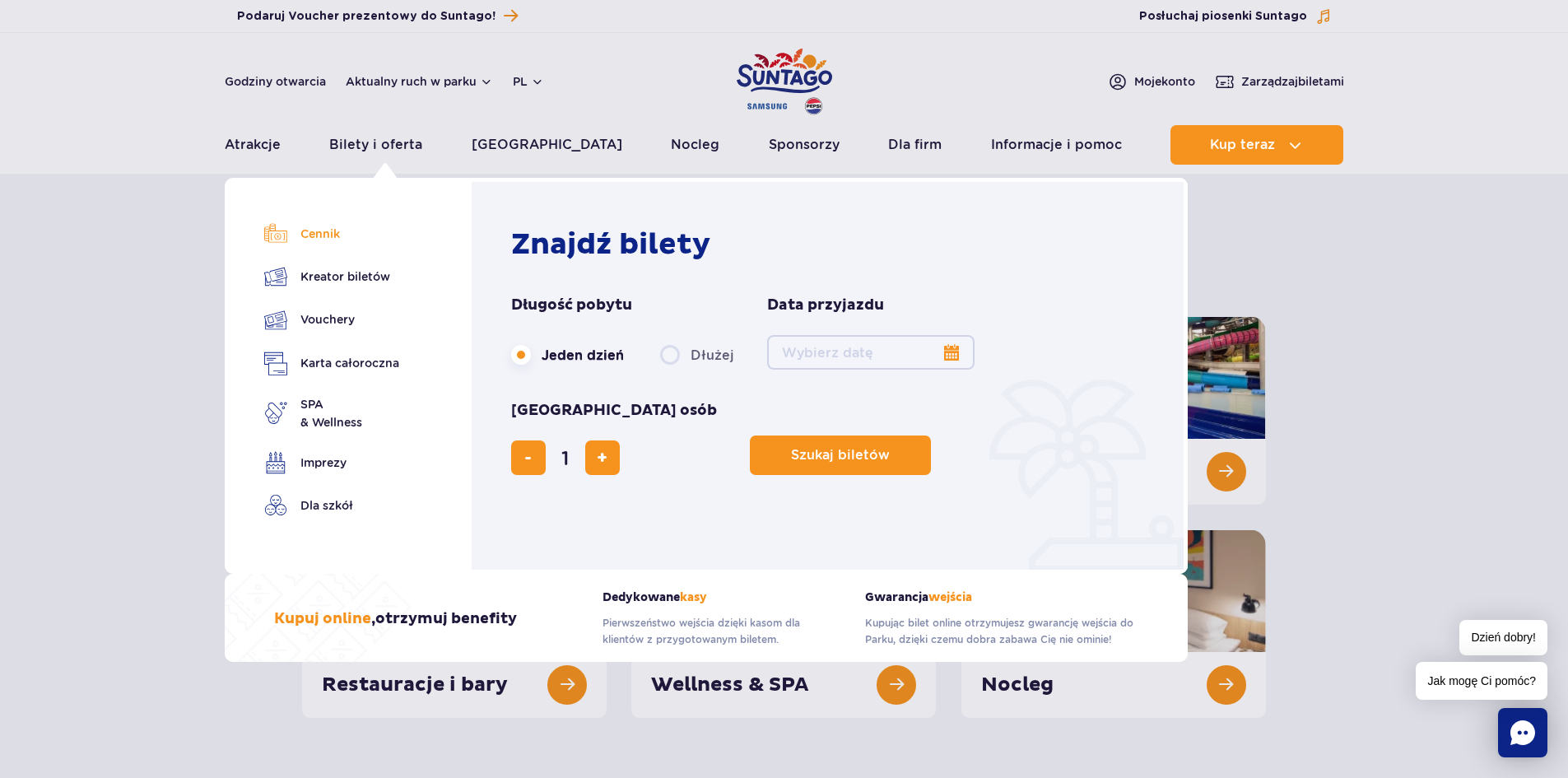 click on "Cennik" at bounding box center (332, 234) 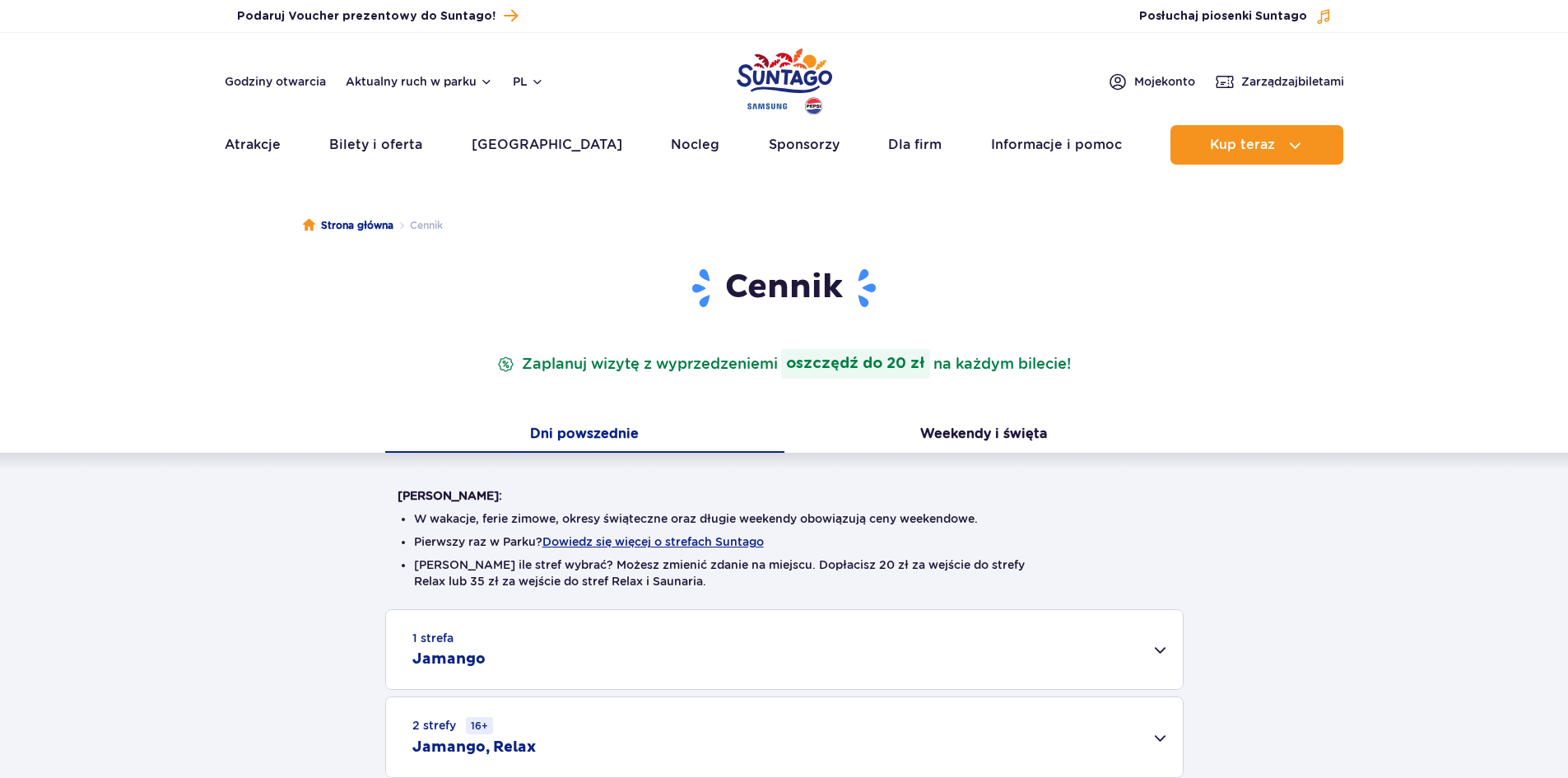 scroll, scrollTop: 0, scrollLeft: 0, axis: both 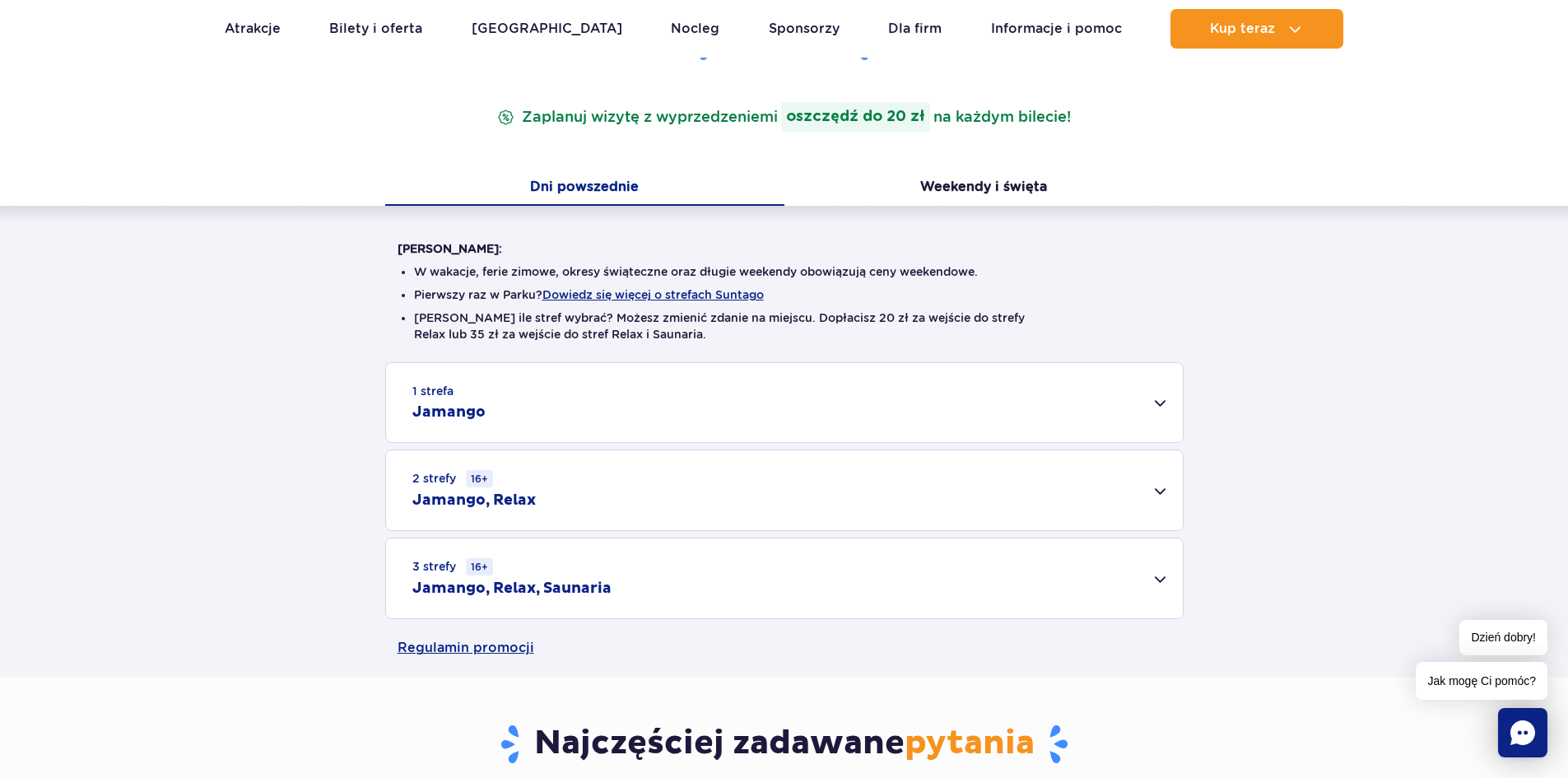 click on "1 strefa
Jamango" at bounding box center (784, 403) 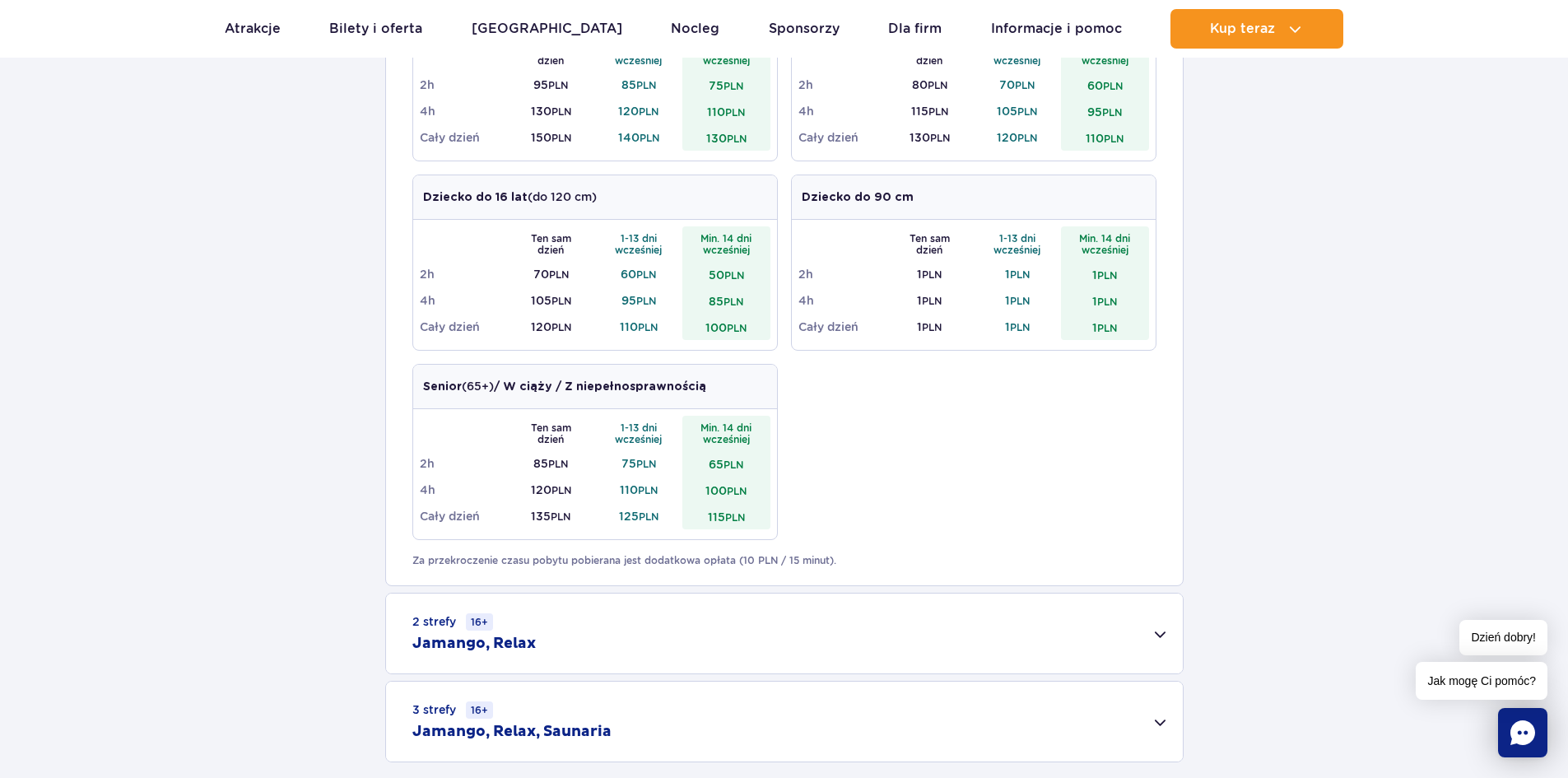 scroll, scrollTop: 741, scrollLeft: 0, axis: vertical 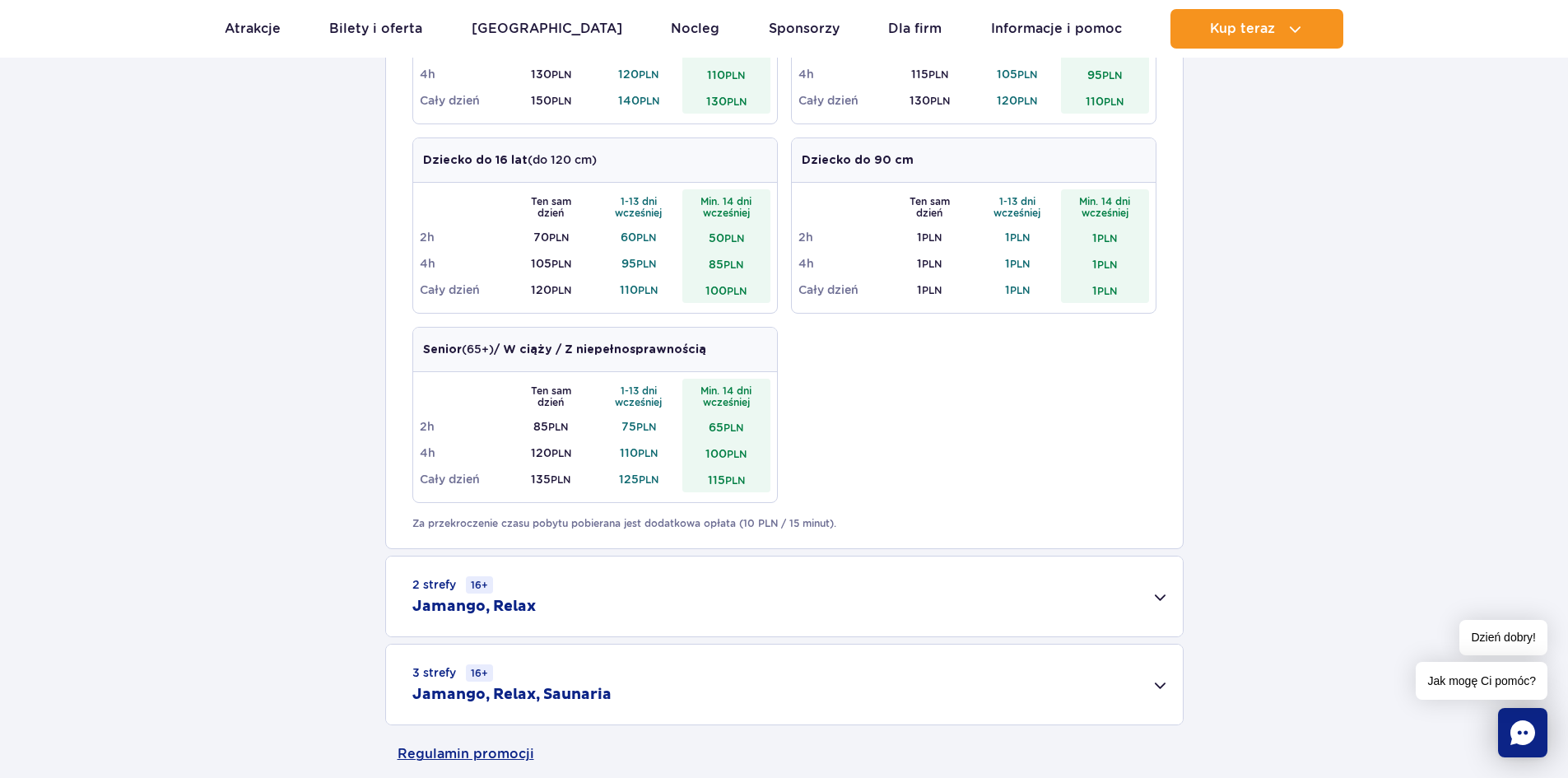 click on "2 strefy  16+
Jamango, Relax" at bounding box center (784, 596) 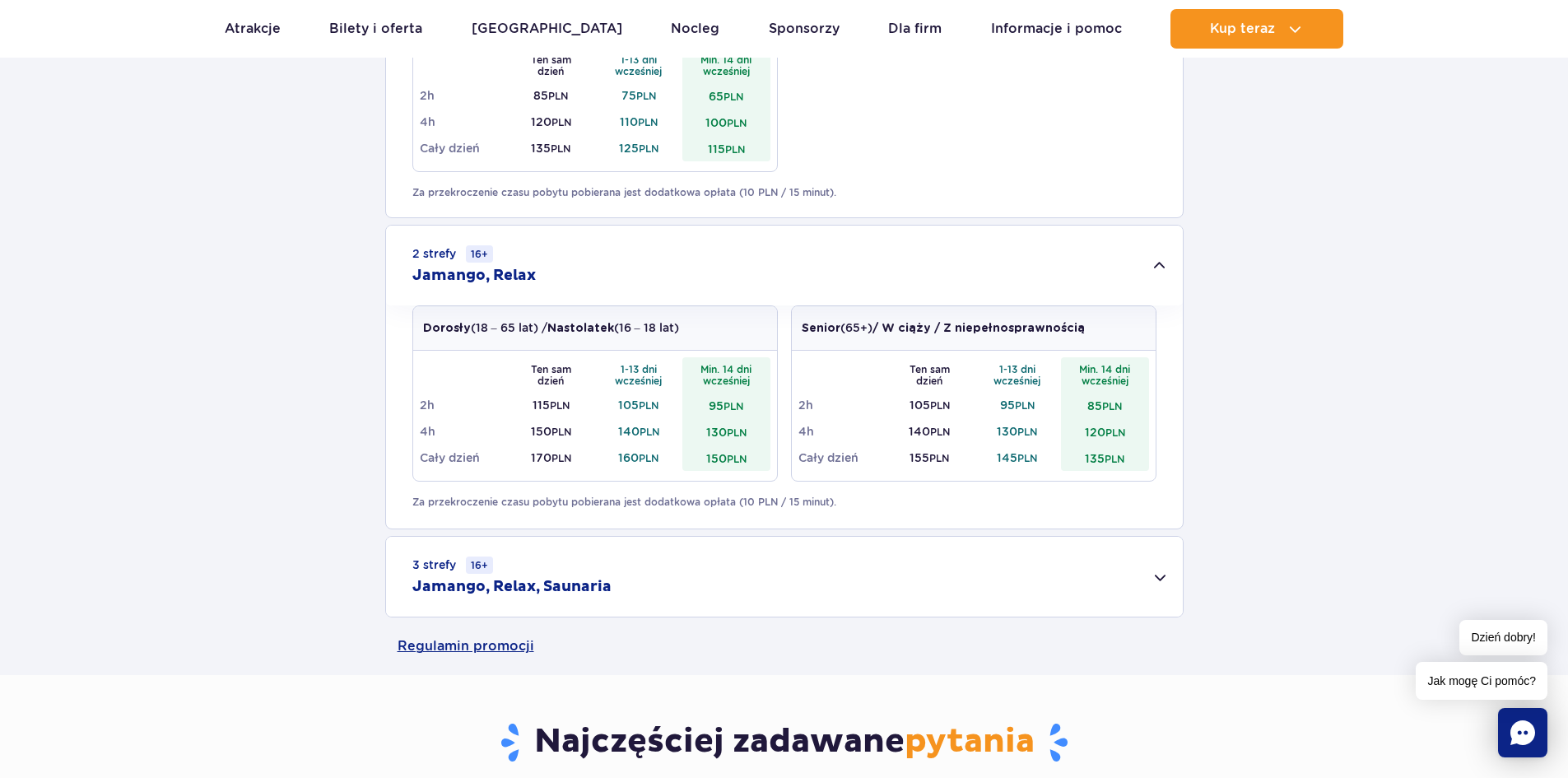 scroll, scrollTop: 1070, scrollLeft: 0, axis: vertical 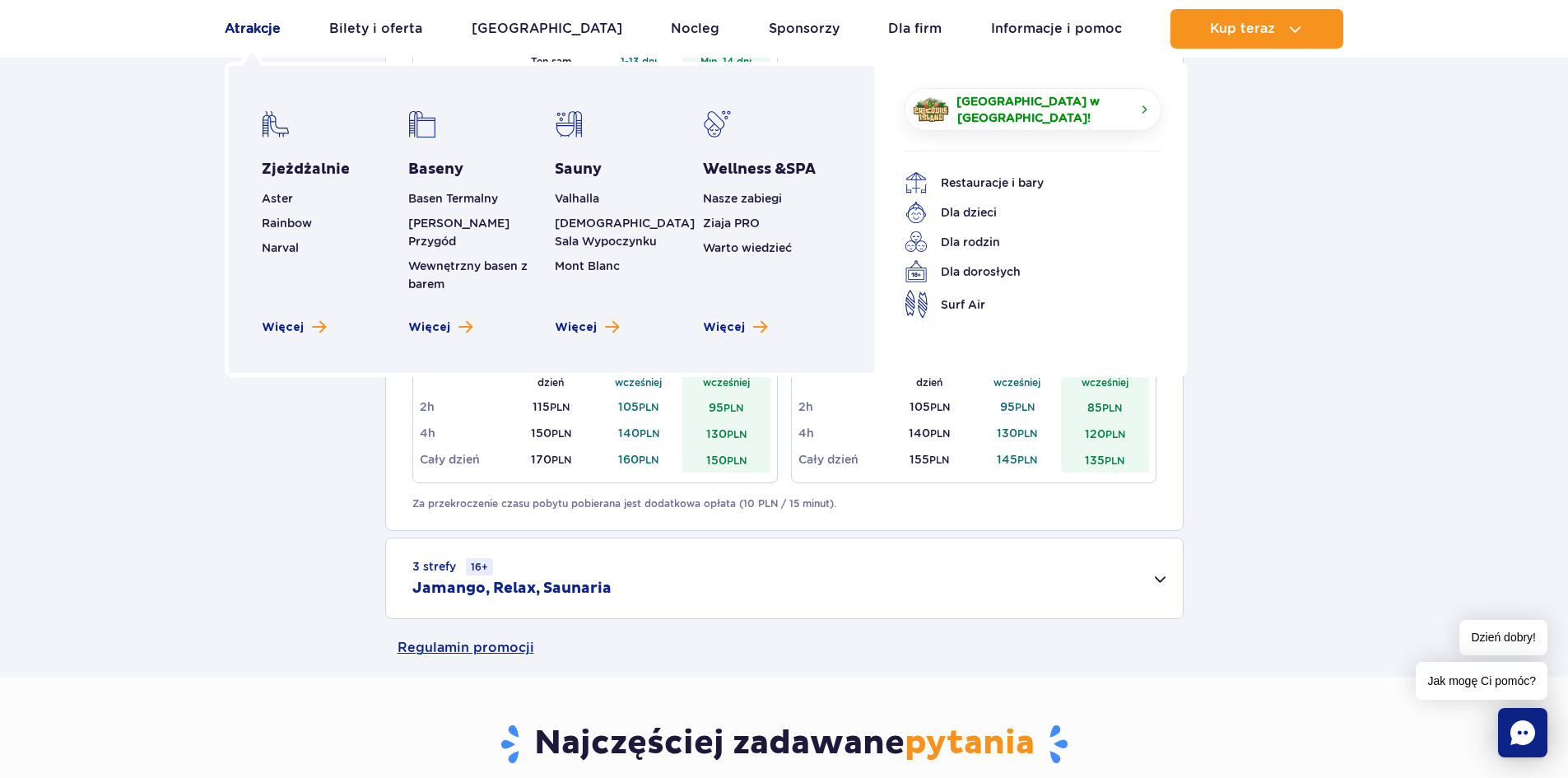 click on "Atrakcje" at bounding box center (253, 29) 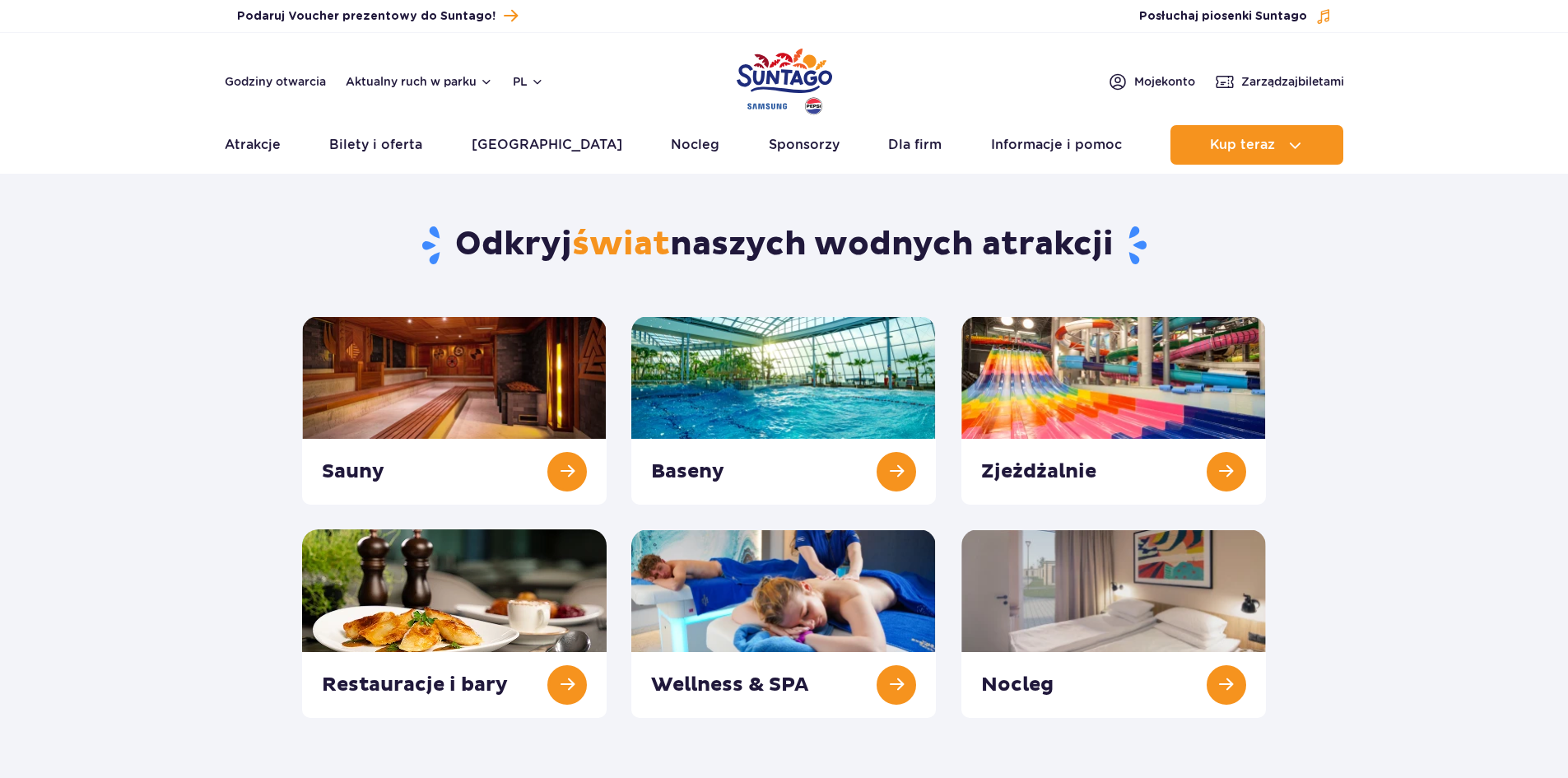 scroll, scrollTop: 0, scrollLeft: 0, axis: both 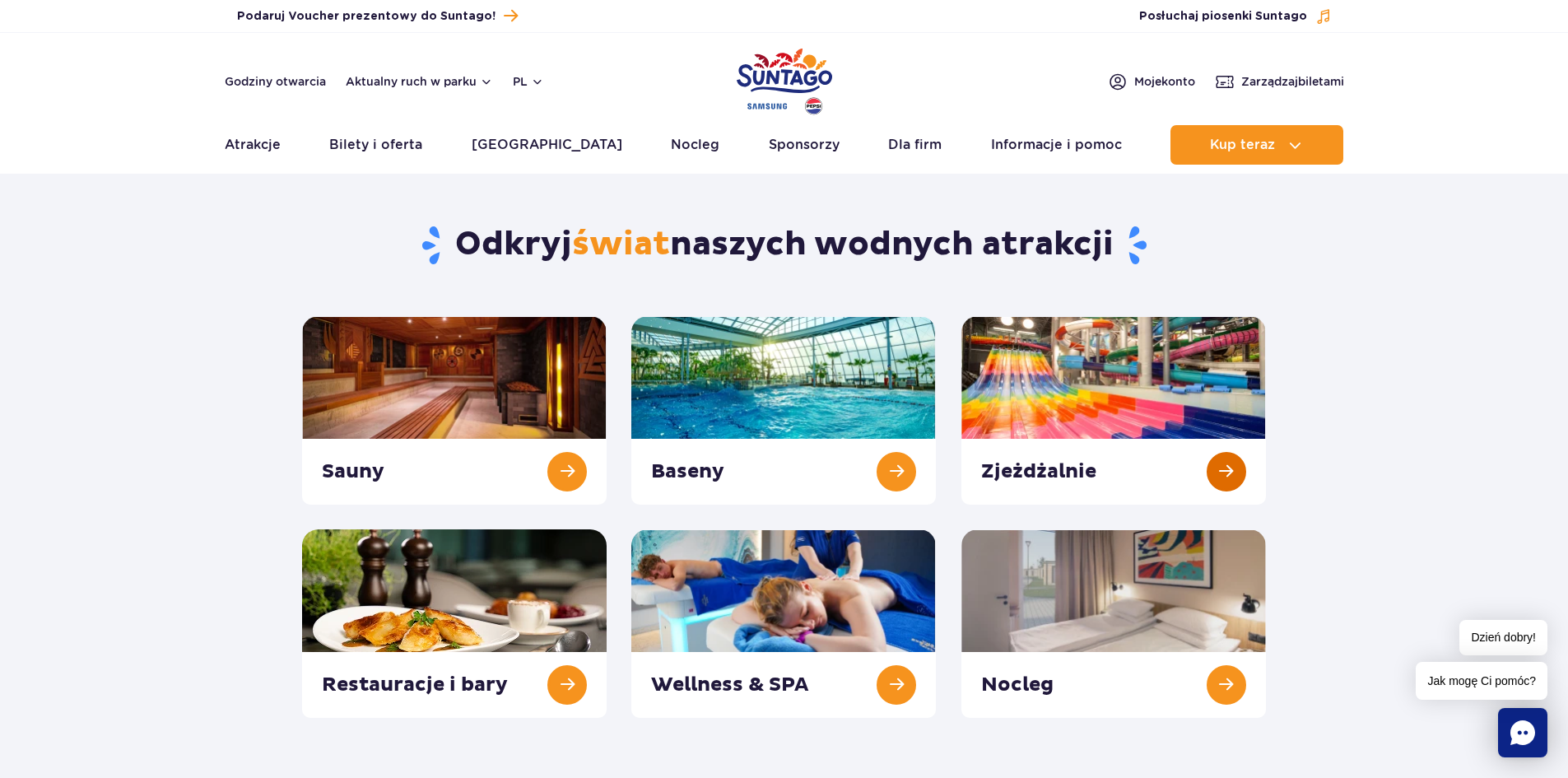 click at bounding box center [1114, 410] 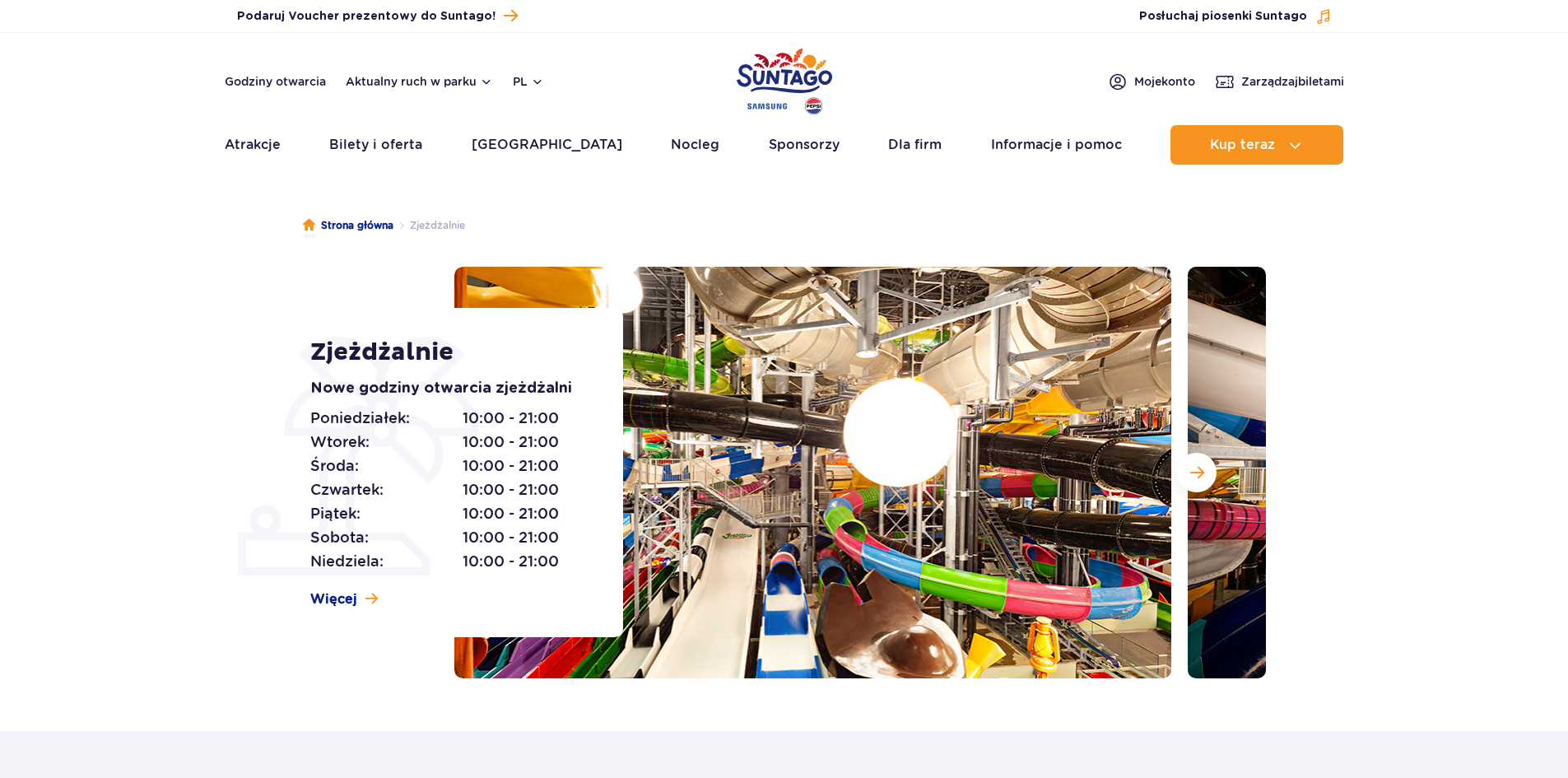 scroll, scrollTop: 0, scrollLeft: 0, axis: both 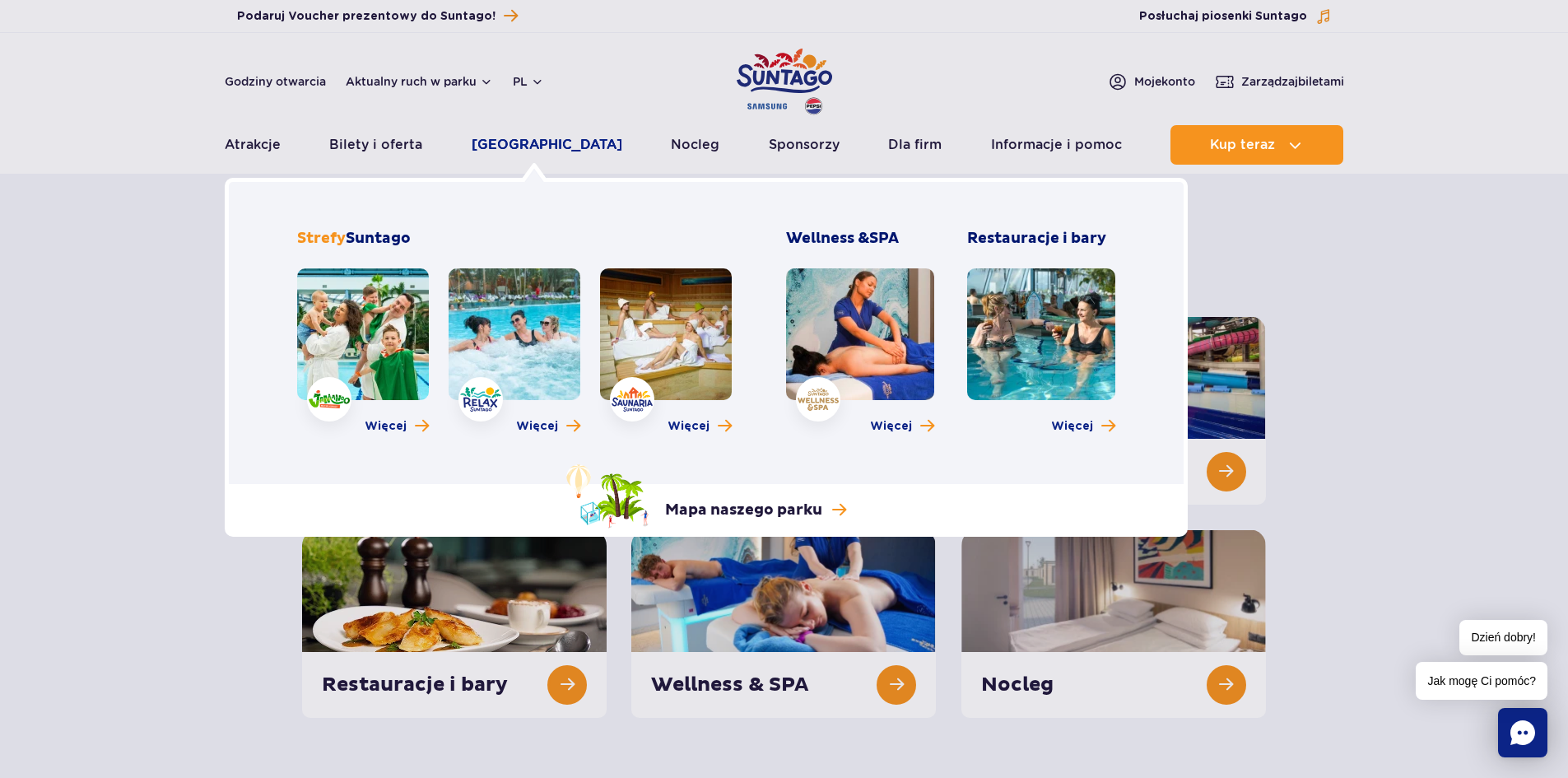 click on "[GEOGRAPHIC_DATA]" at bounding box center [547, 145] 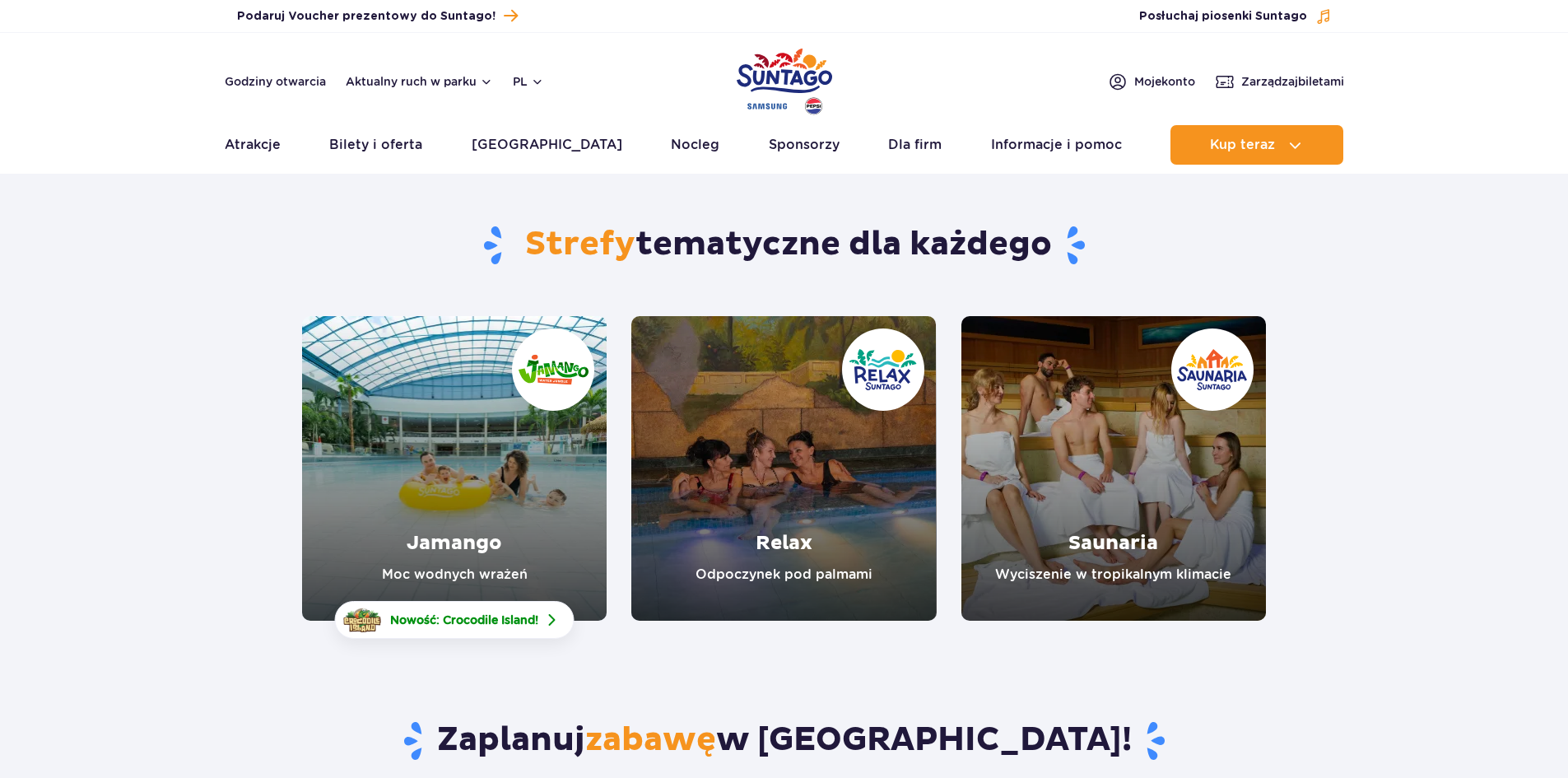 scroll, scrollTop: 0, scrollLeft: 0, axis: both 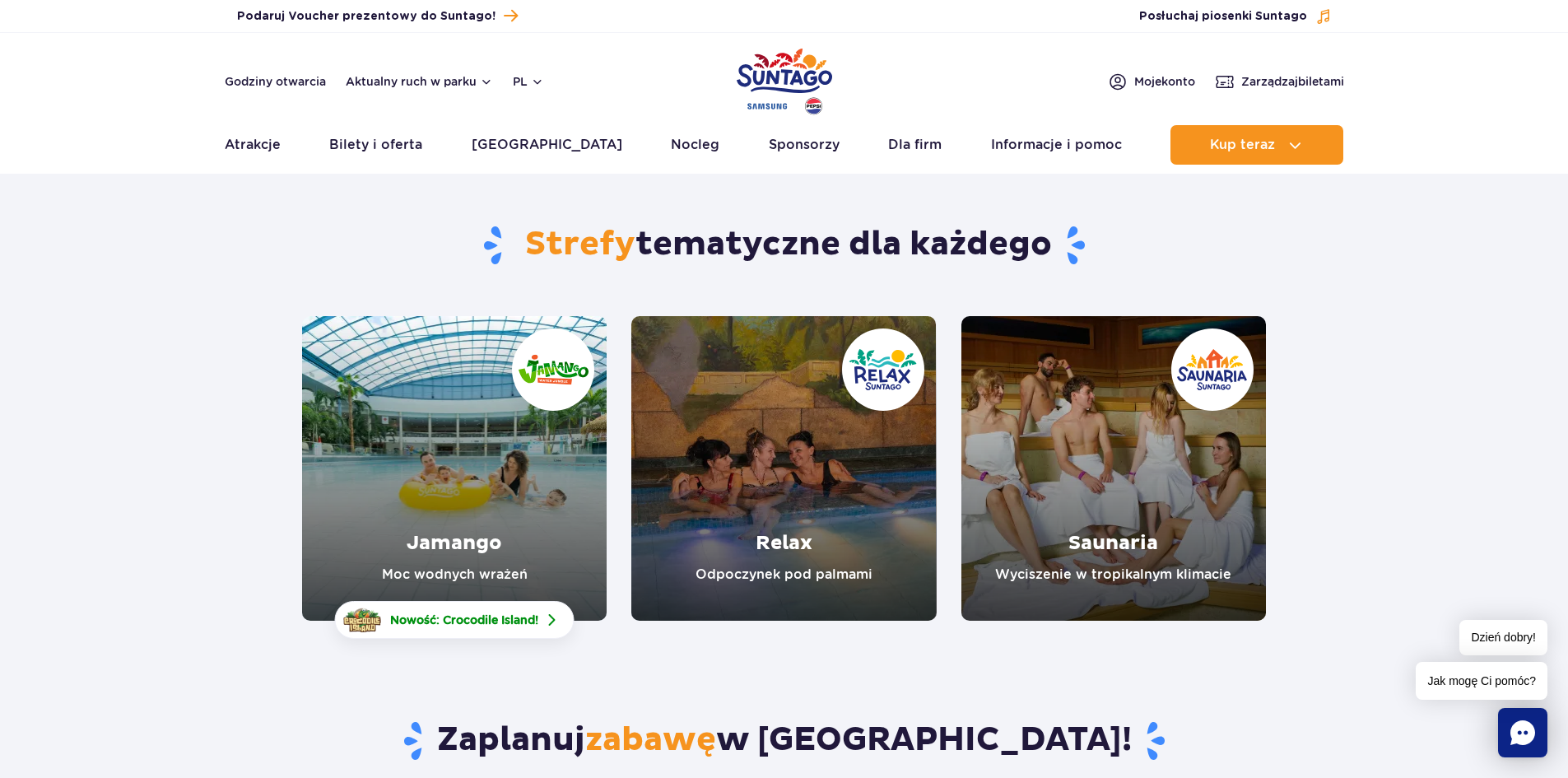 click at bounding box center (454, 468) 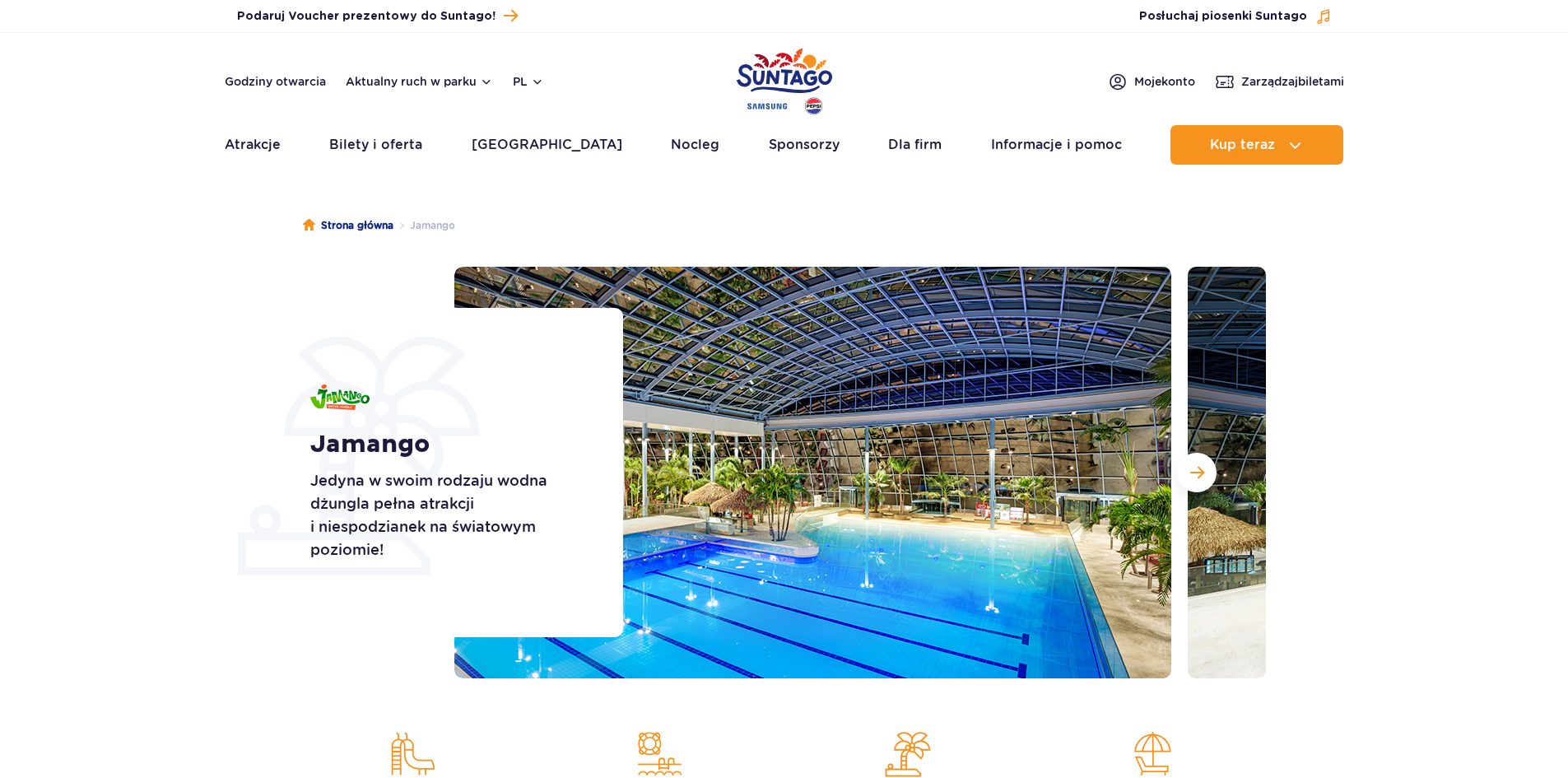 scroll, scrollTop: 0, scrollLeft: 0, axis: both 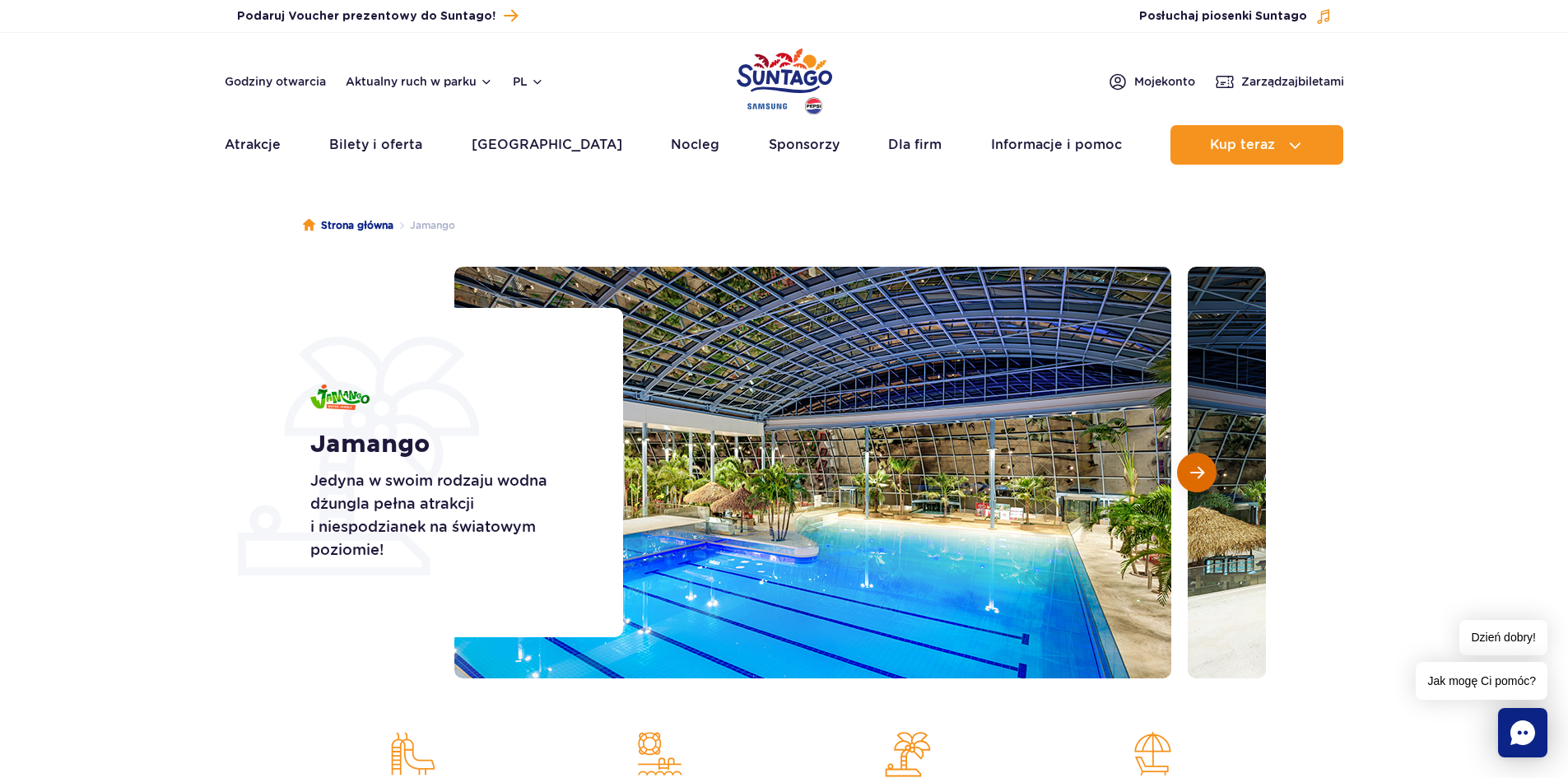 click at bounding box center (1197, 473) 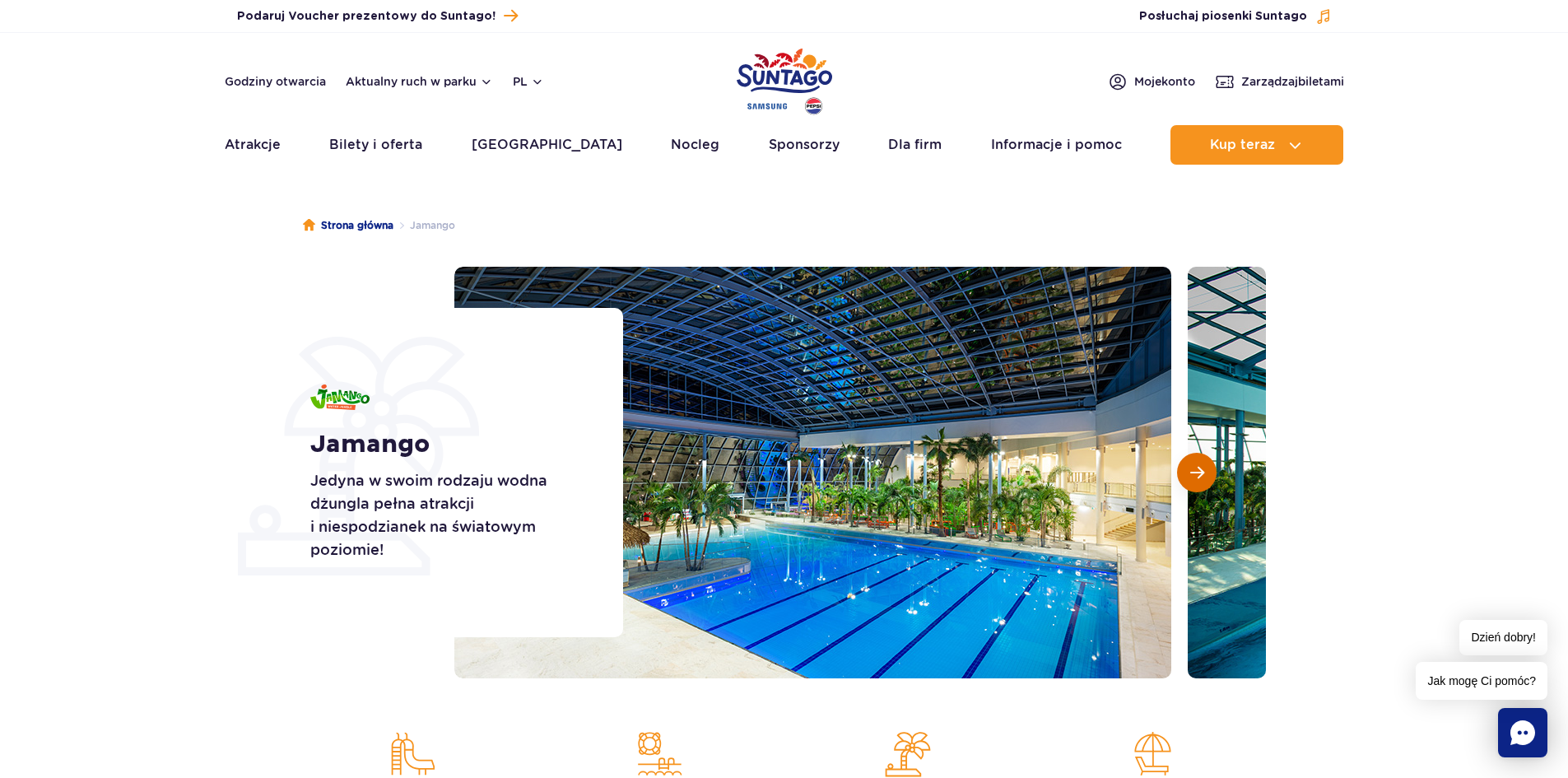 click at bounding box center [1197, 473] 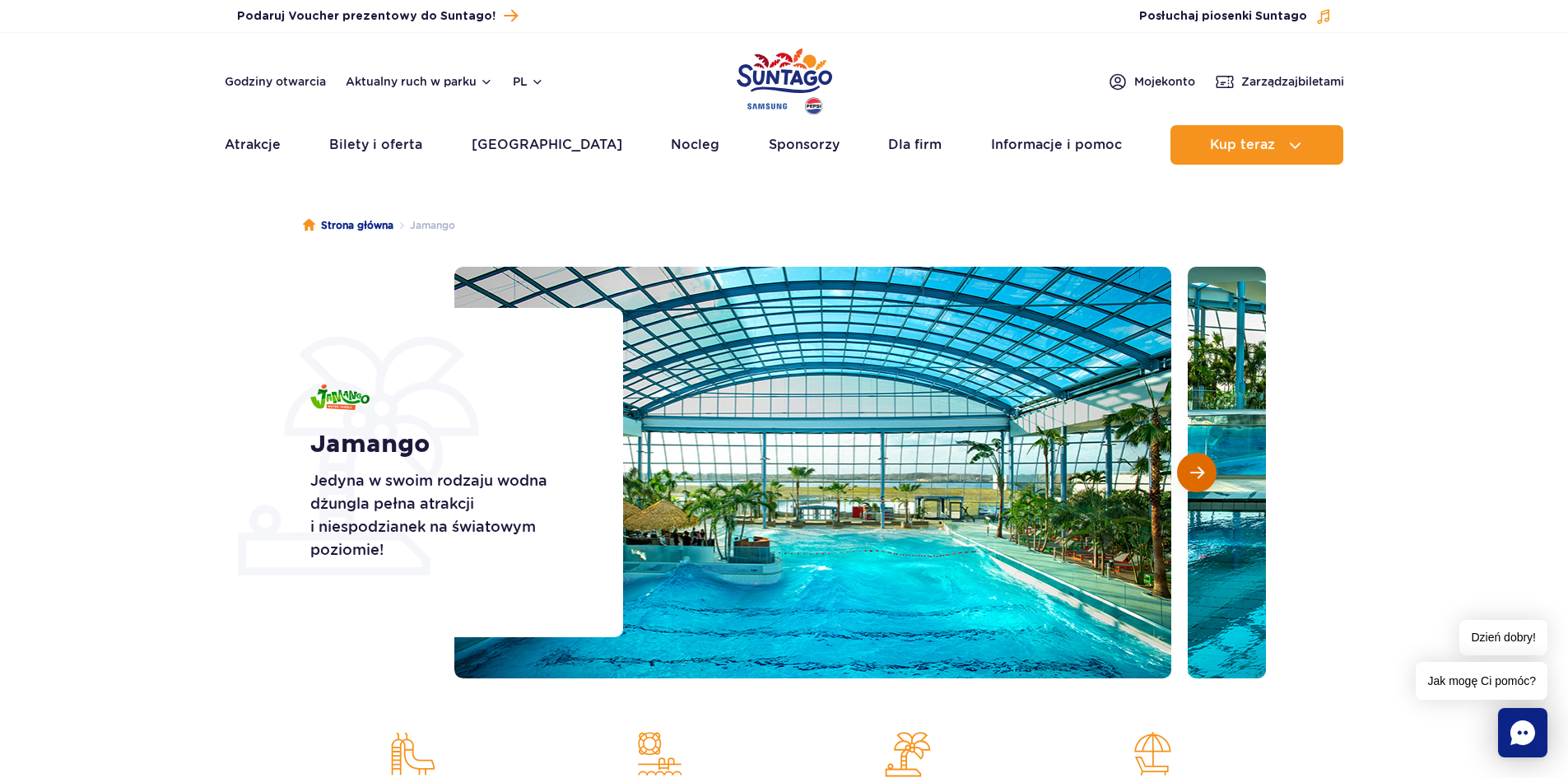 click at bounding box center [1197, 473] 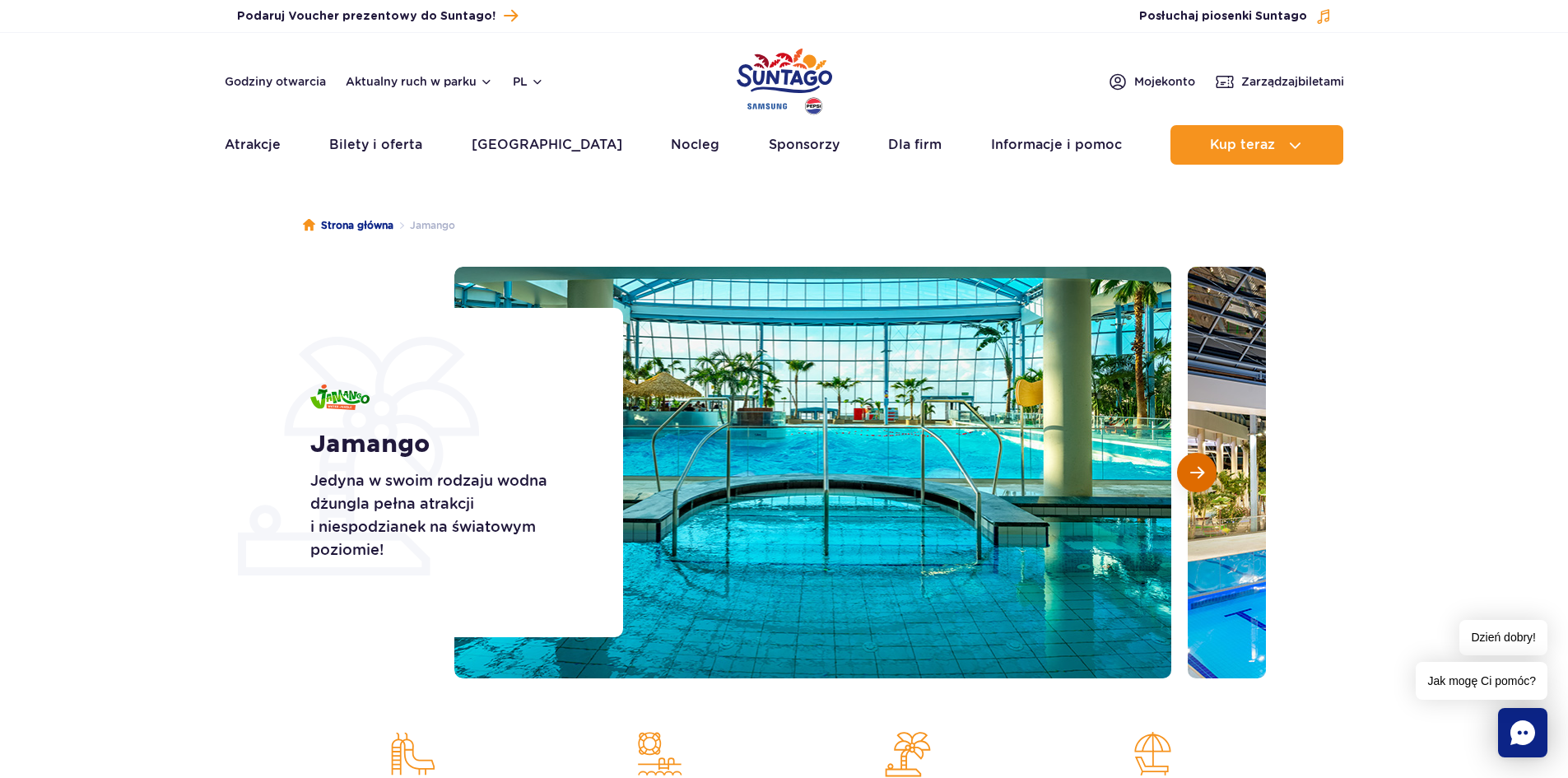 click at bounding box center [1197, 473] 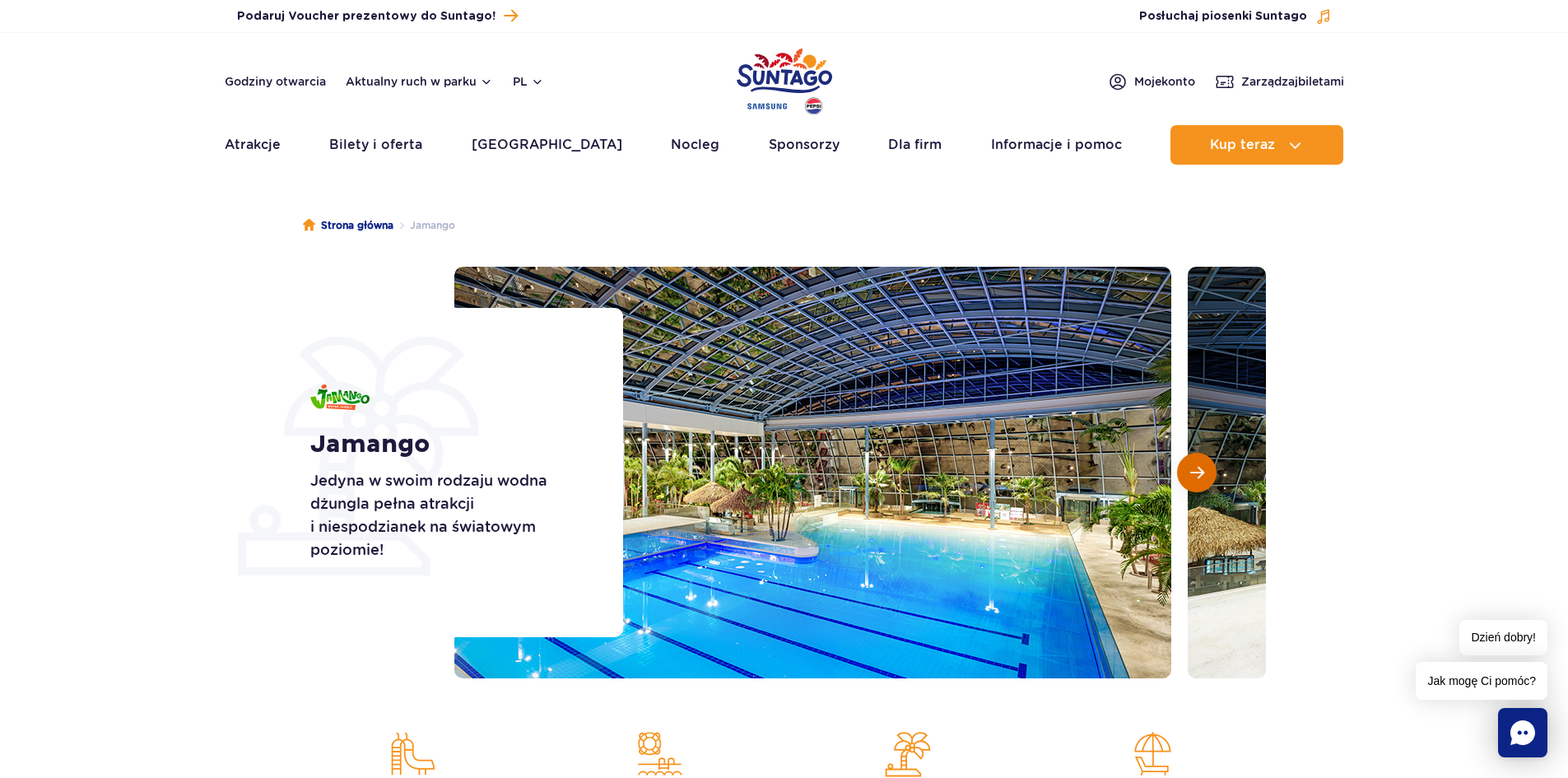 click at bounding box center [1197, 473] 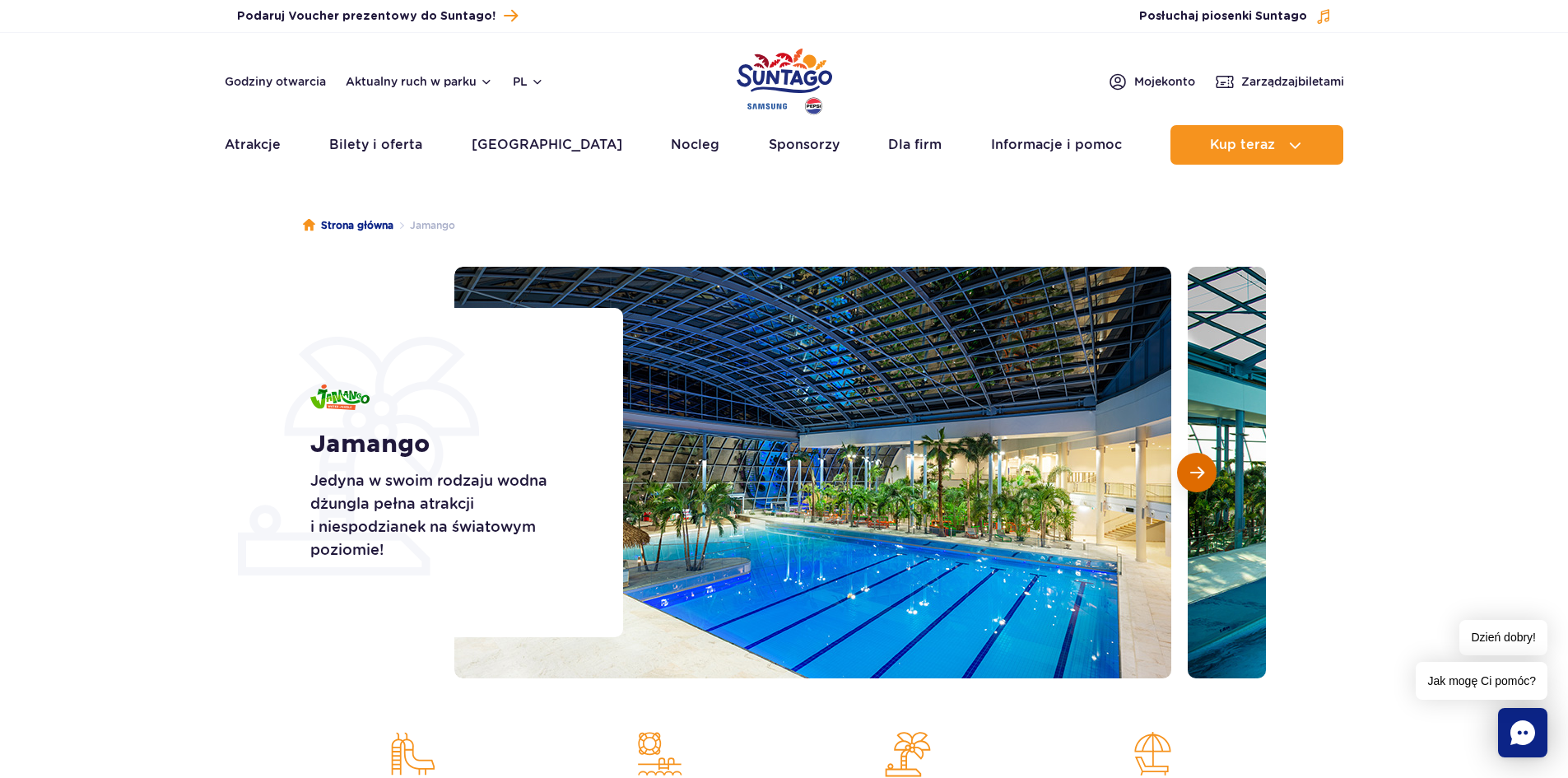 click at bounding box center (1197, 473) 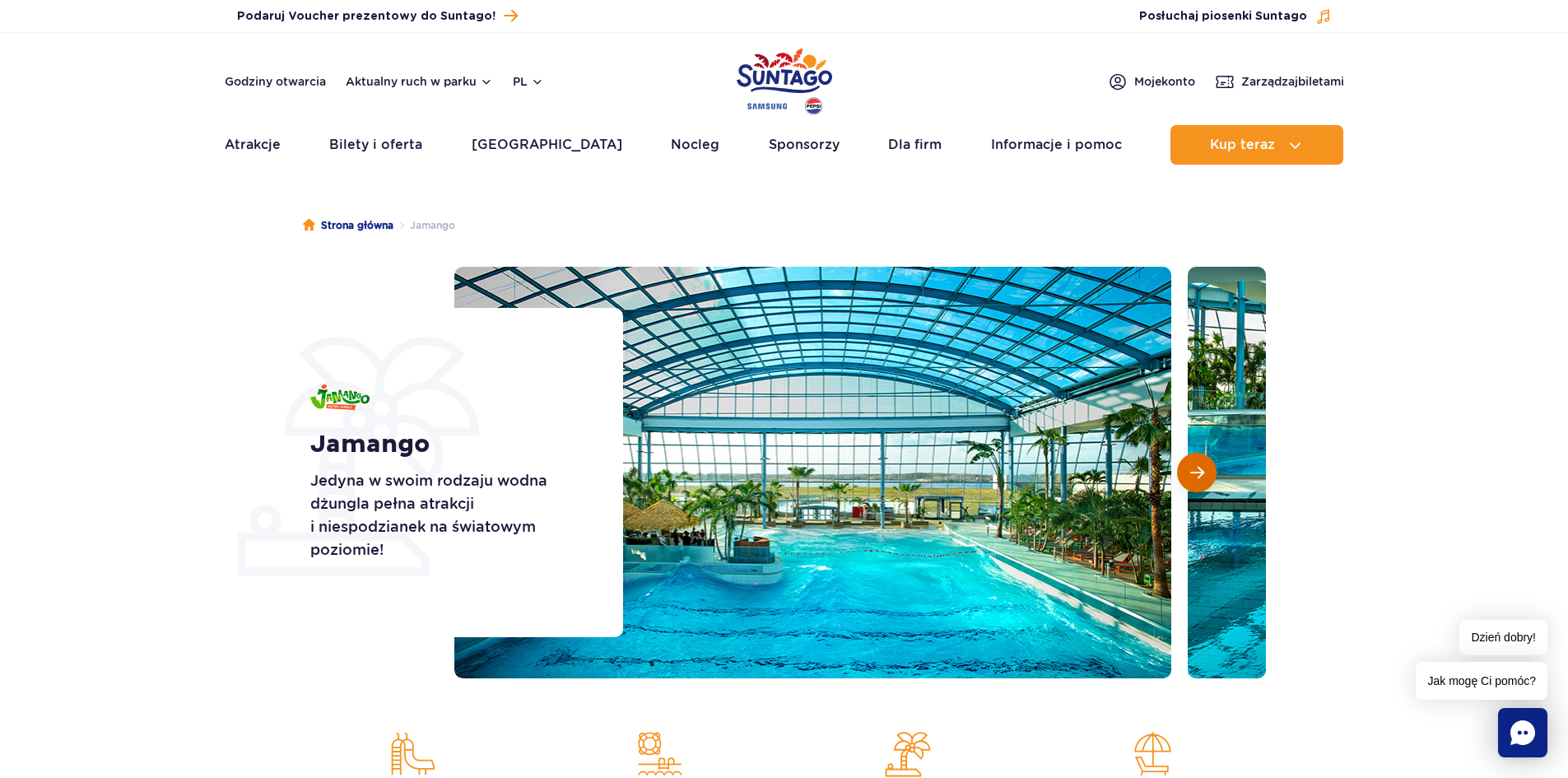click at bounding box center (1197, 473) 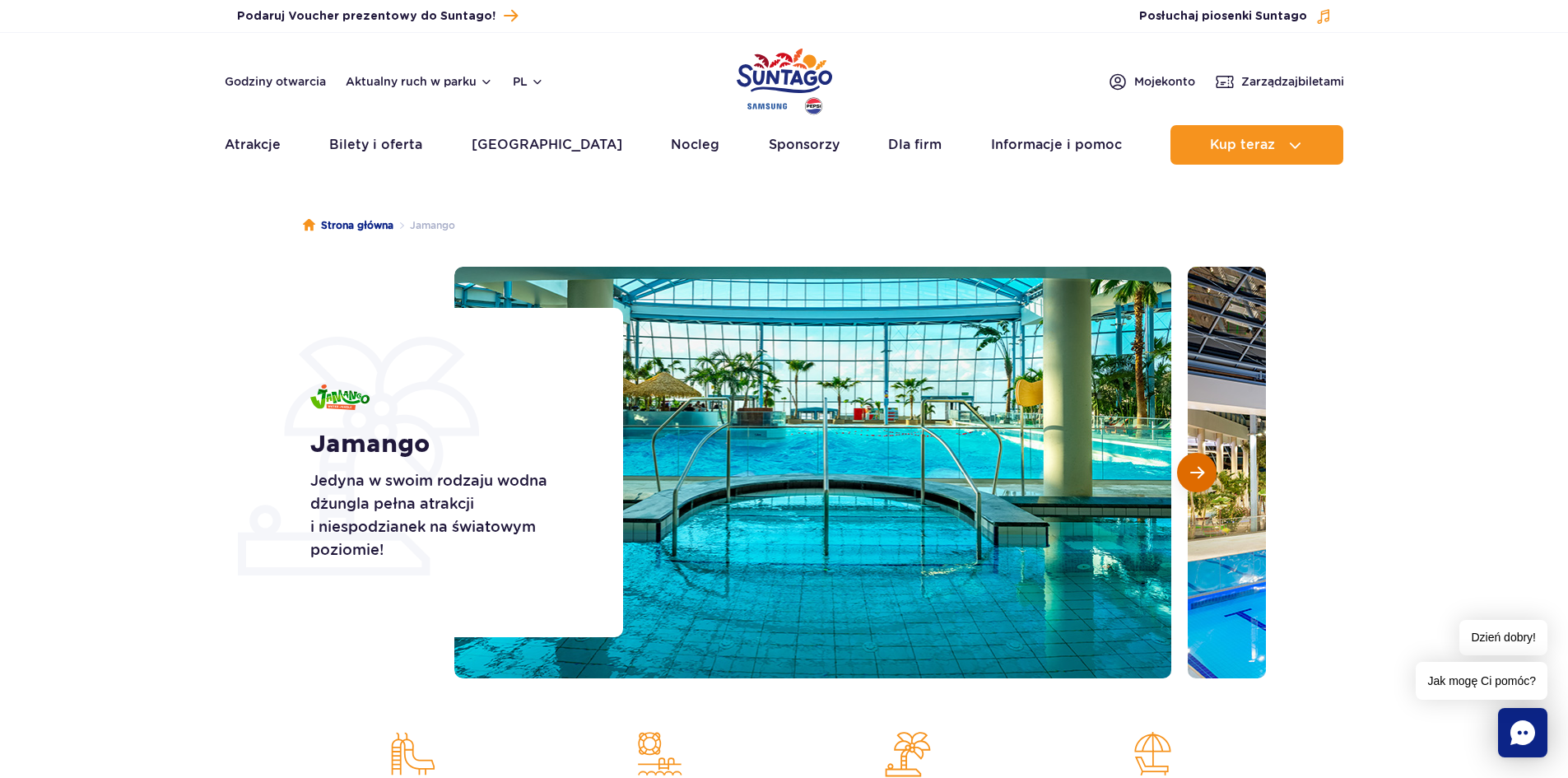 click at bounding box center (1197, 473) 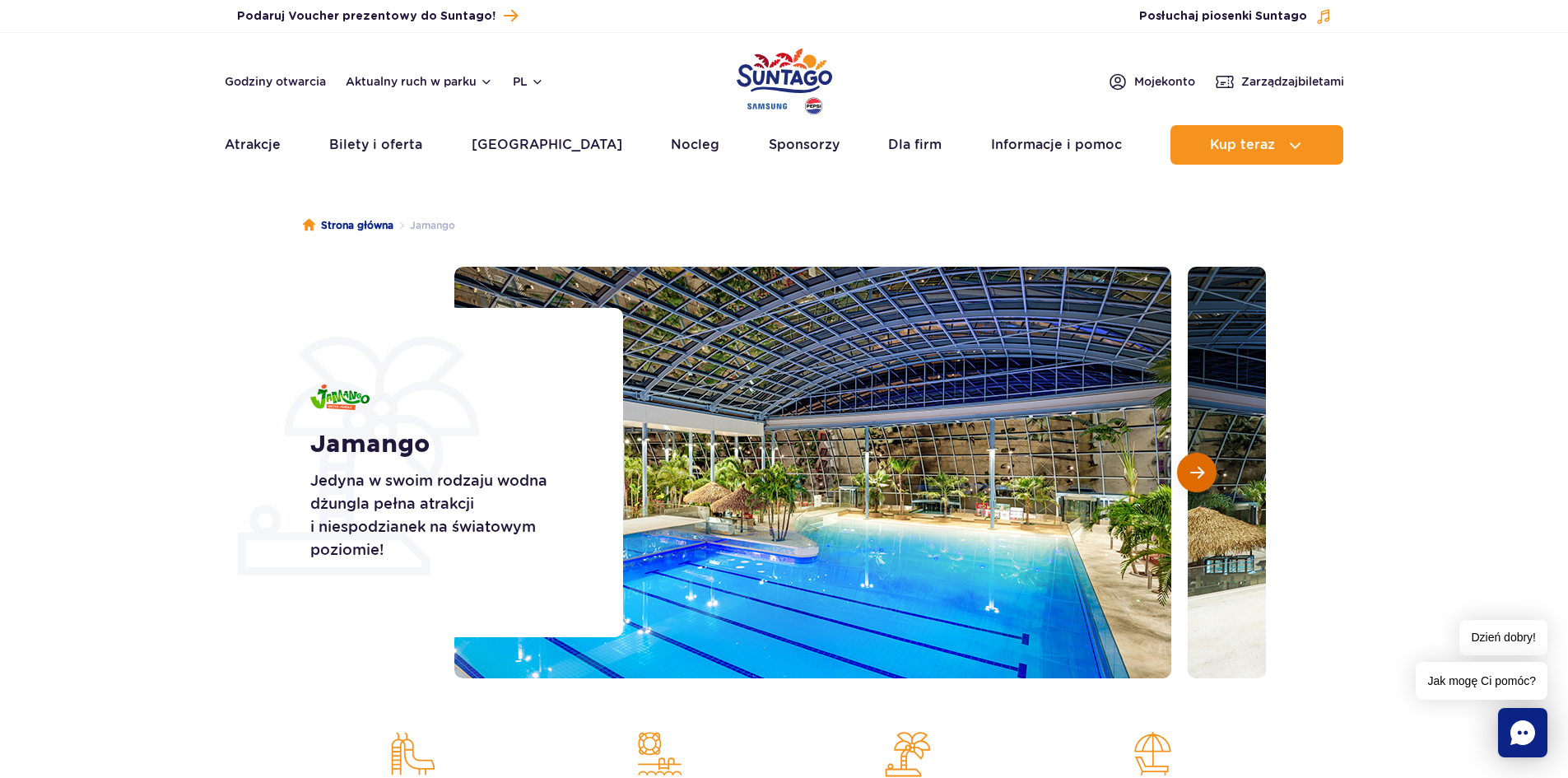 click at bounding box center (1197, 473) 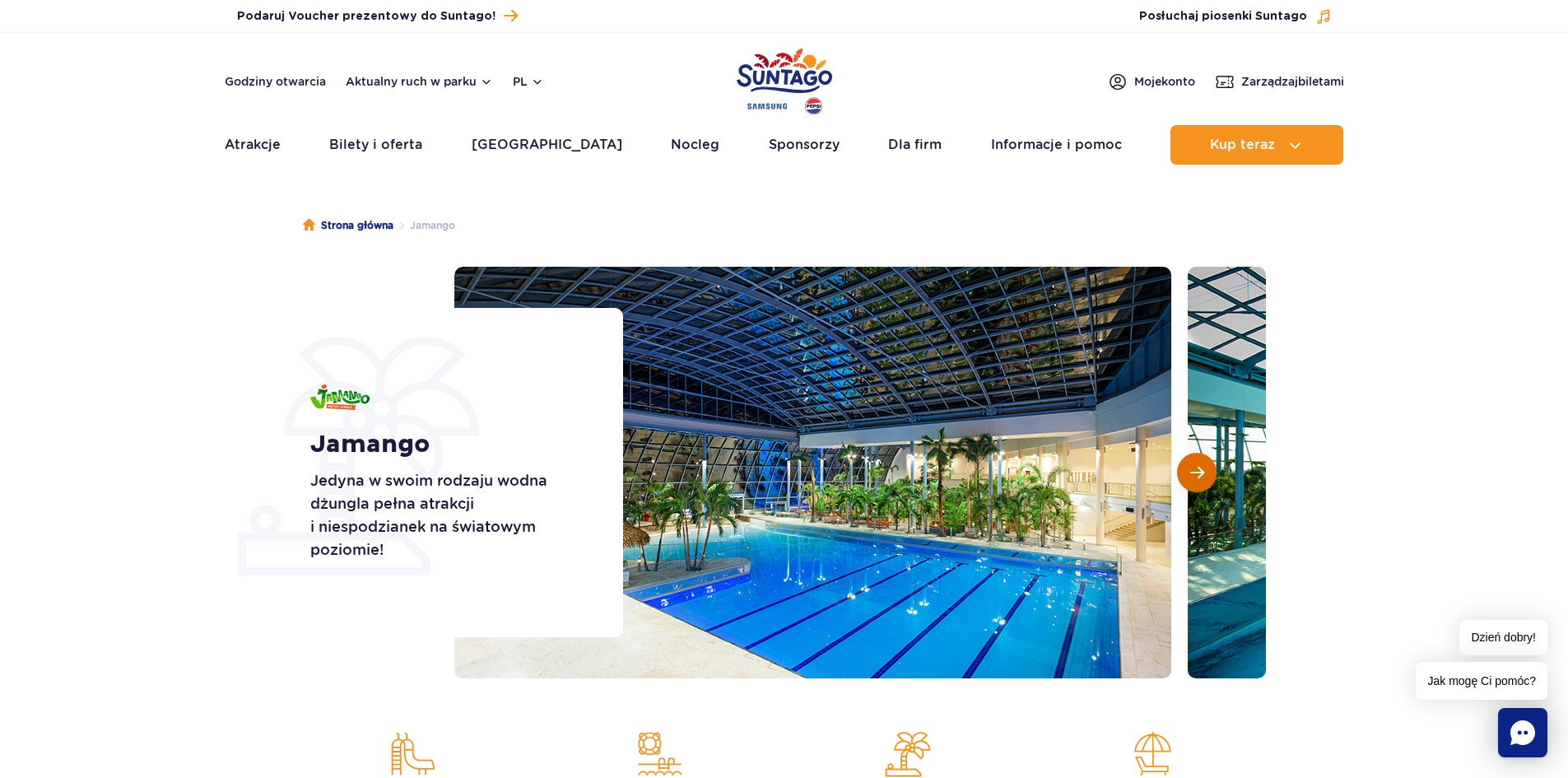 click at bounding box center (1197, 473) 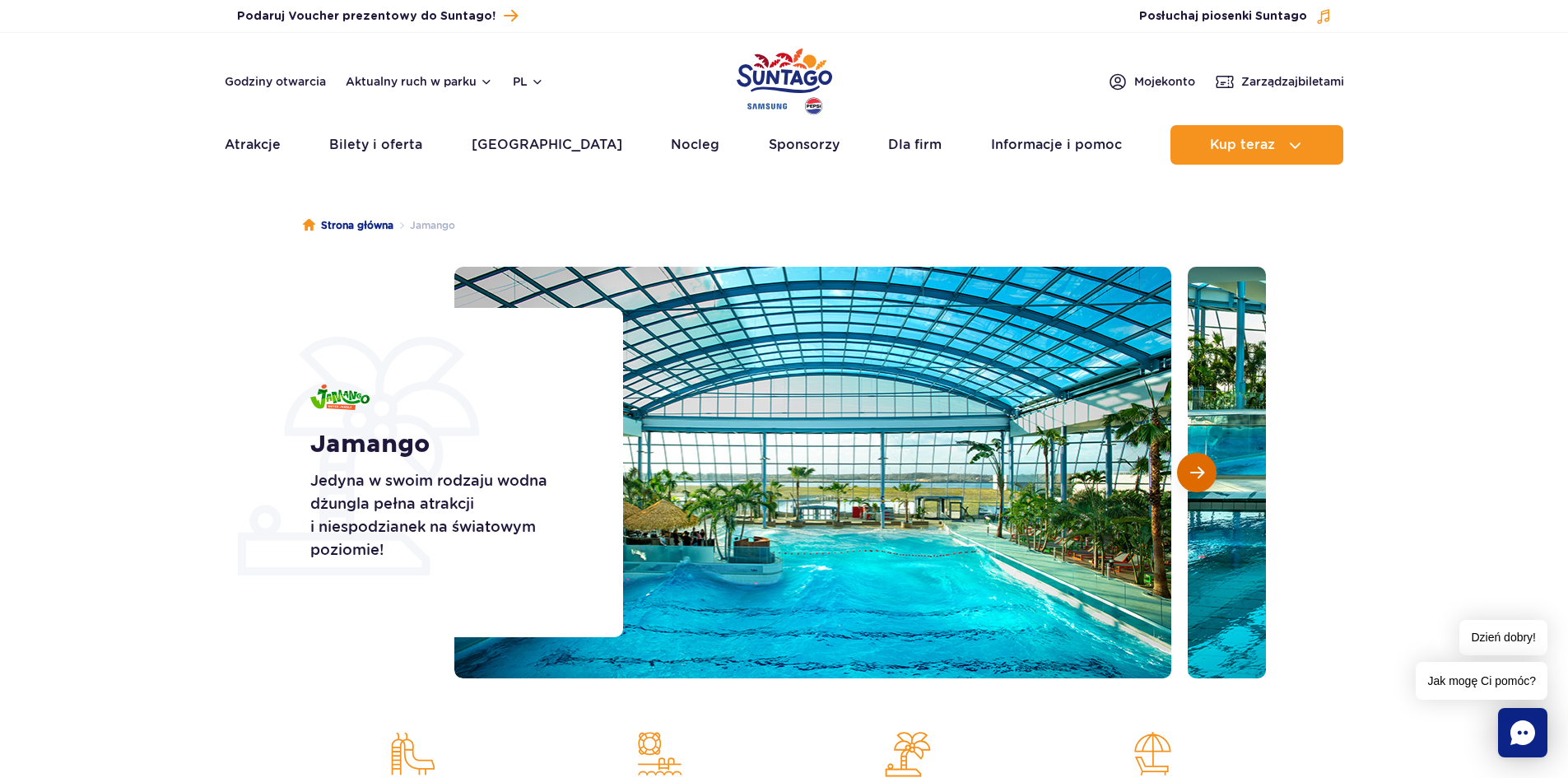 click at bounding box center (1197, 473) 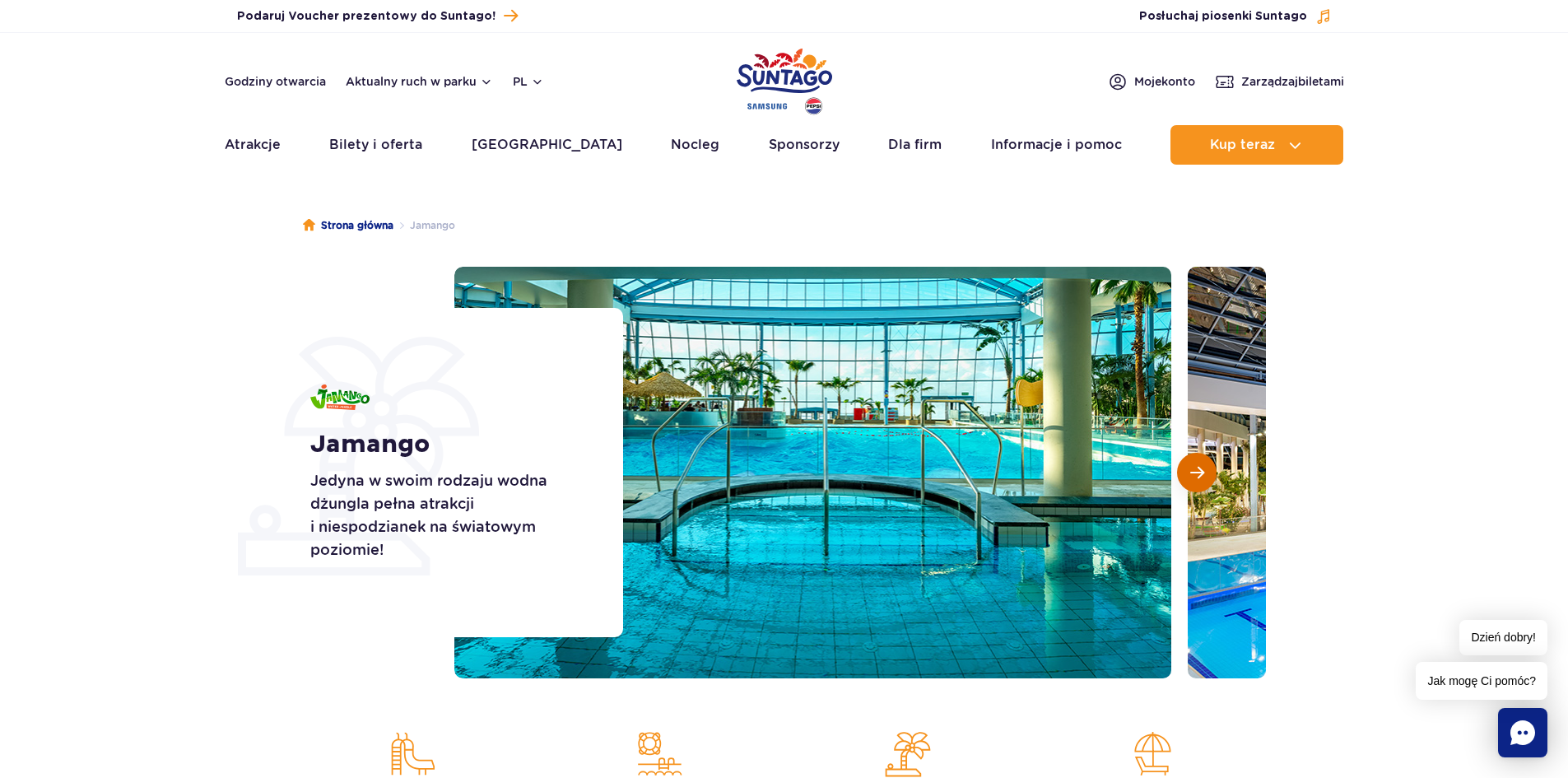 click at bounding box center [1197, 473] 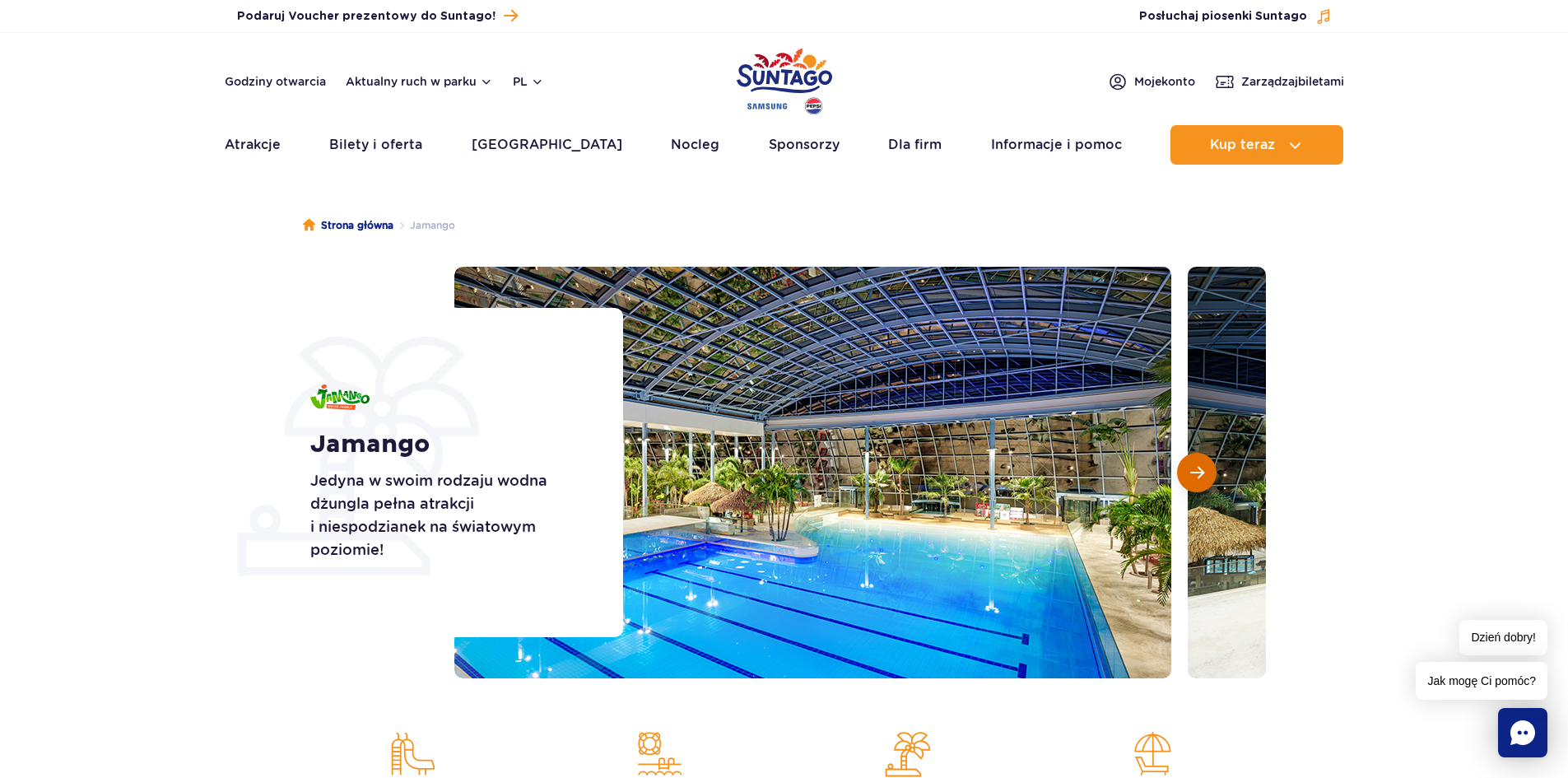 click at bounding box center [1197, 473] 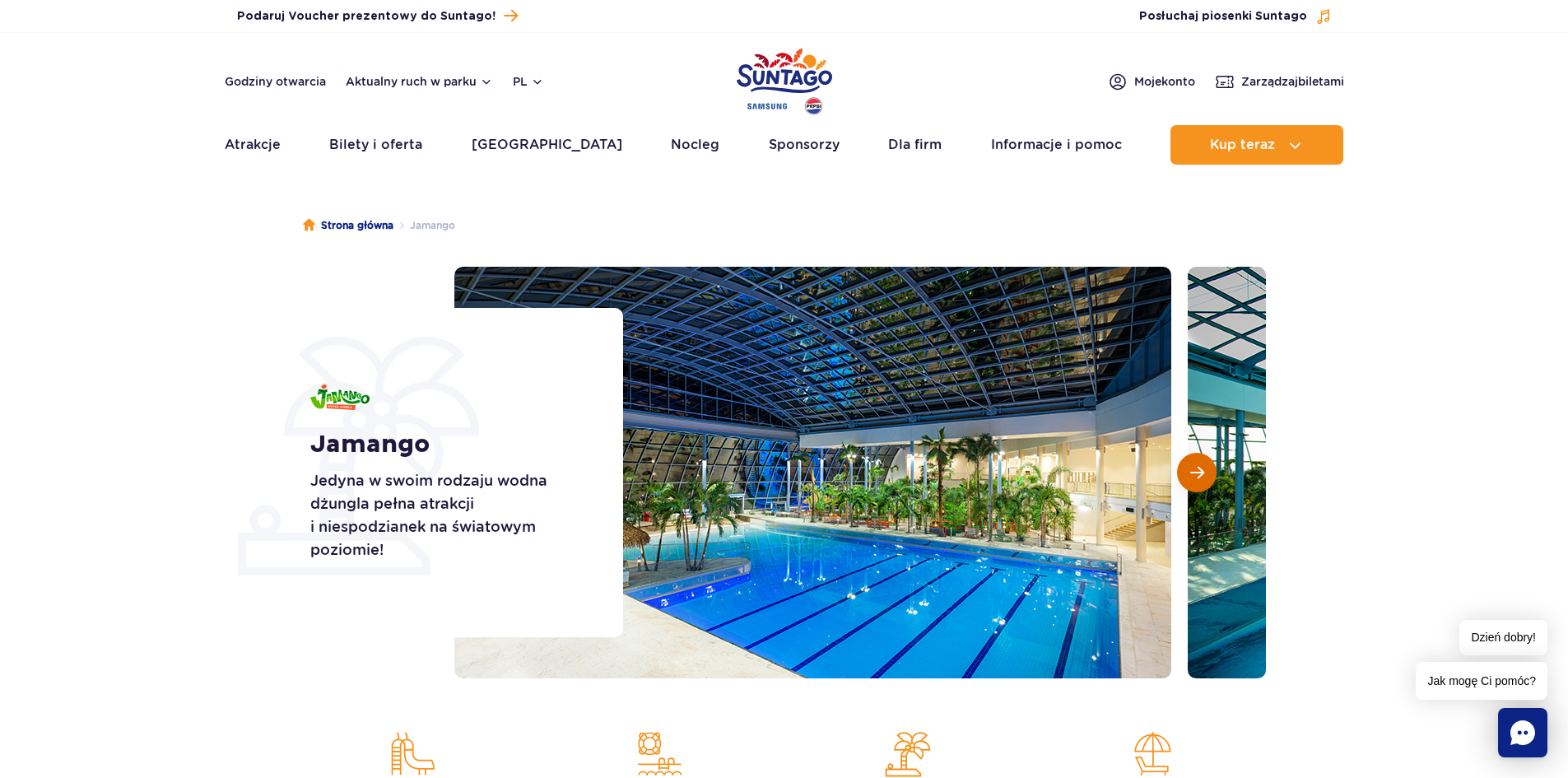 click at bounding box center (1197, 473) 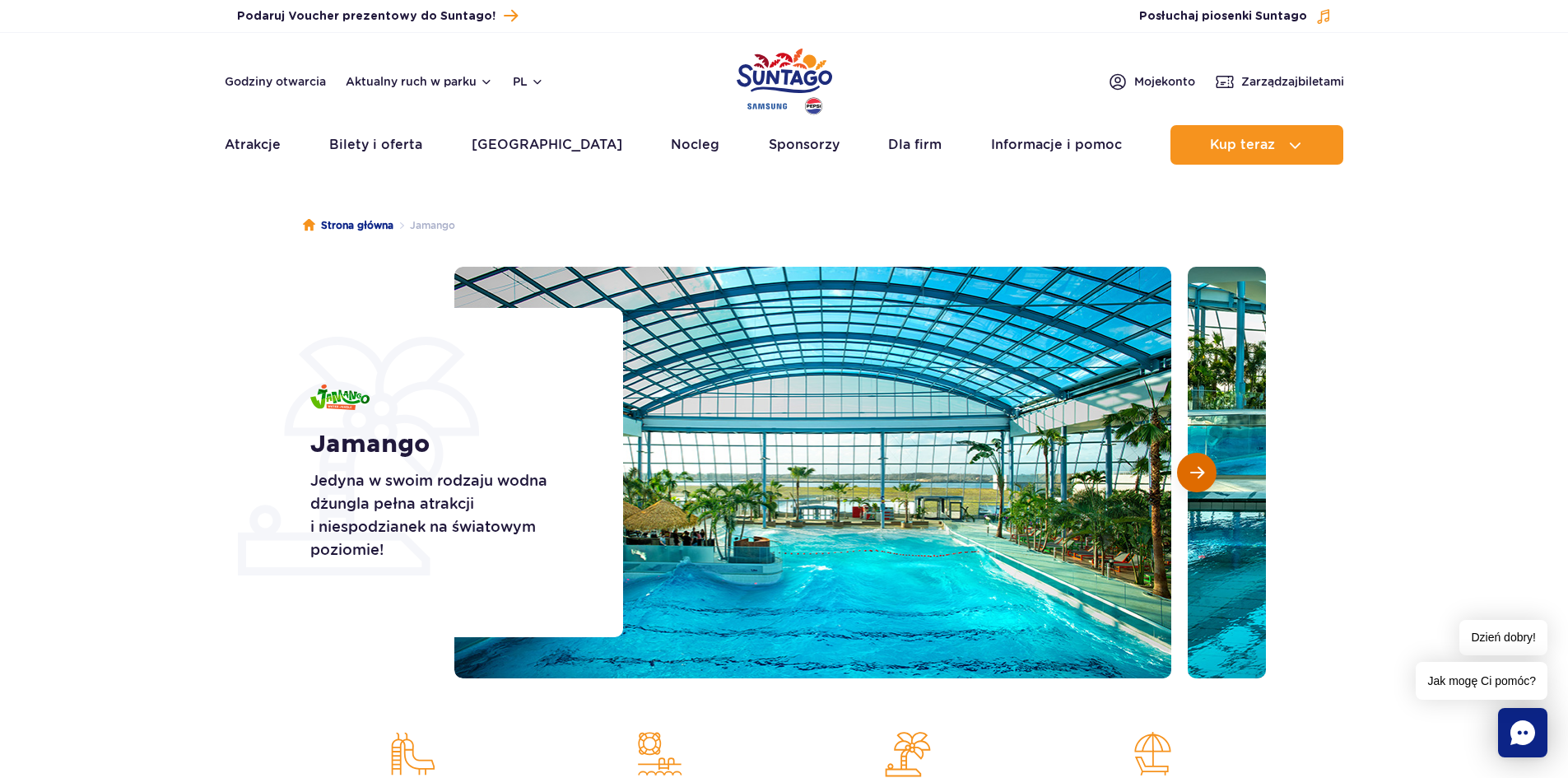 click at bounding box center [1197, 473] 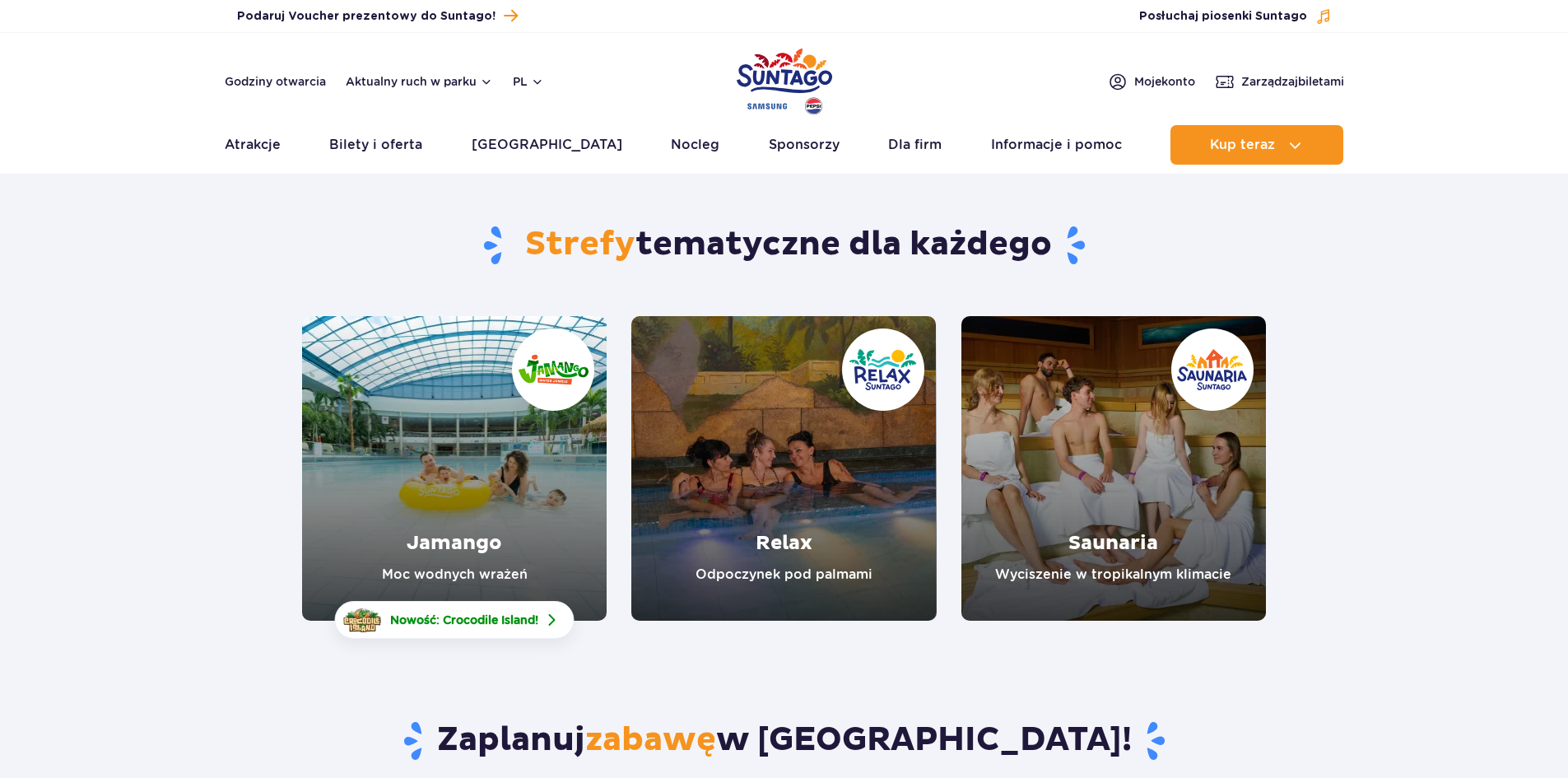 scroll, scrollTop: 0, scrollLeft: 0, axis: both 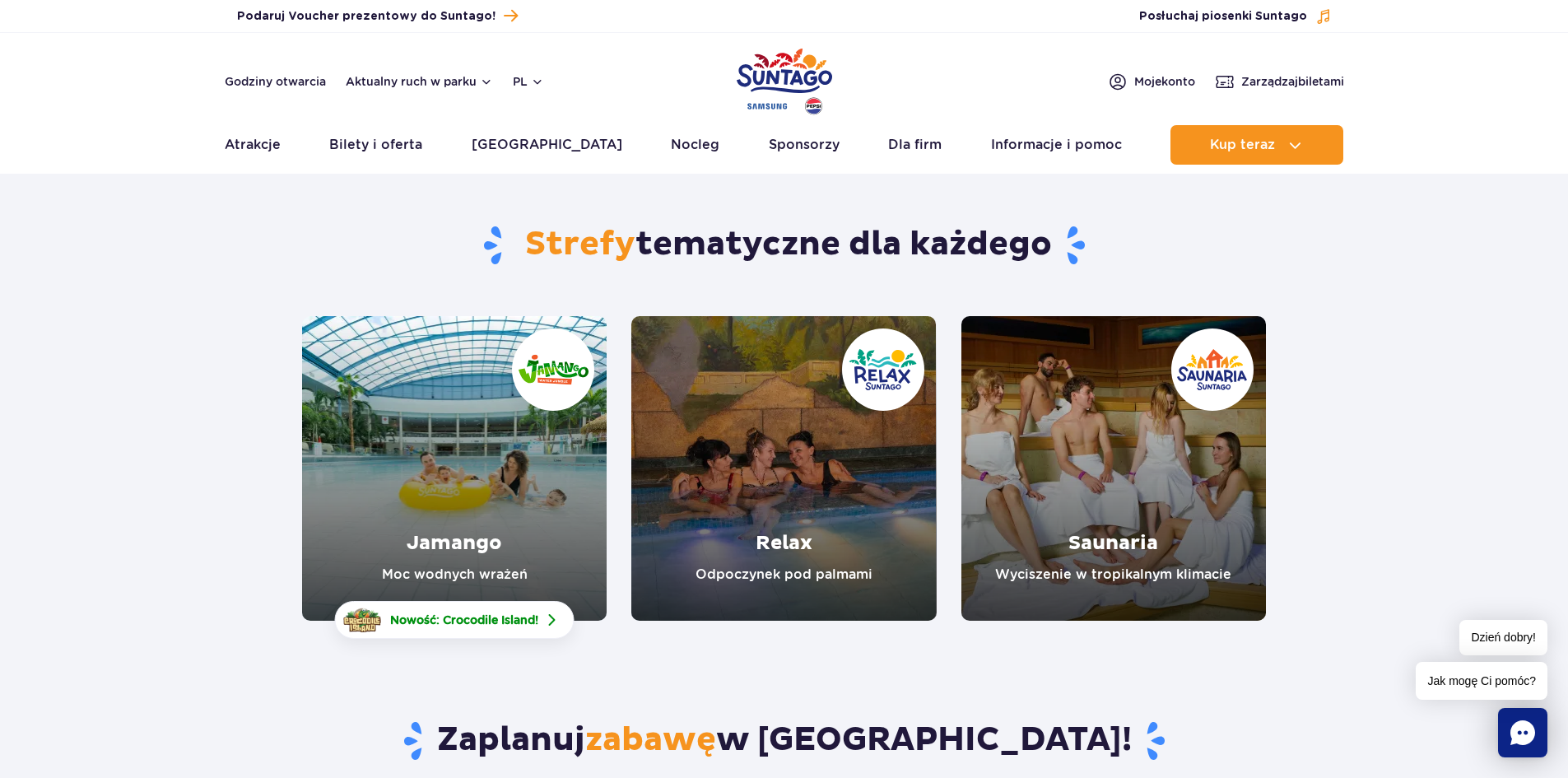 click at bounding box center [1114, 468] 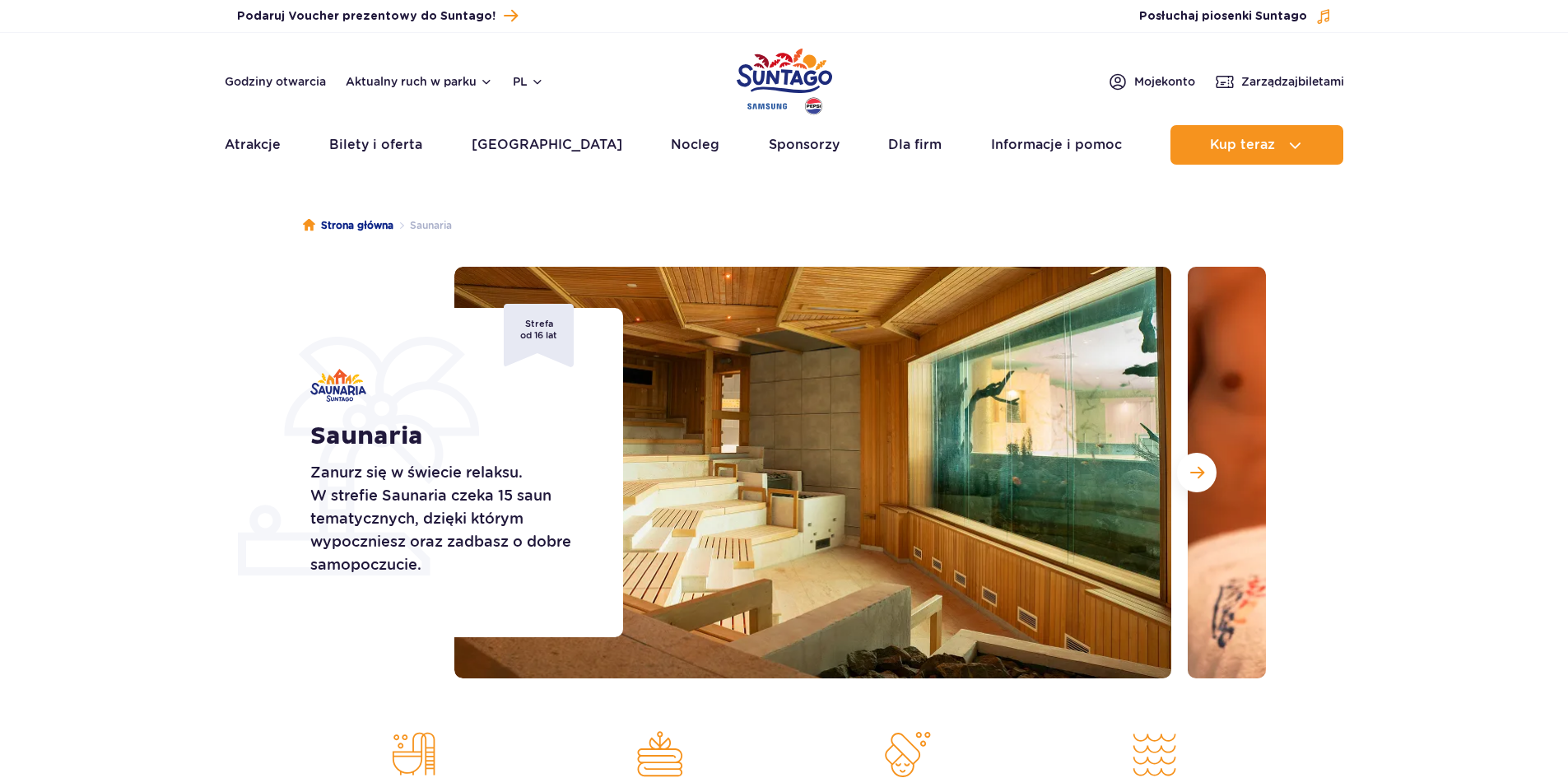 scroll, scrollTop: 0, scrollLeft: 0, axis: both 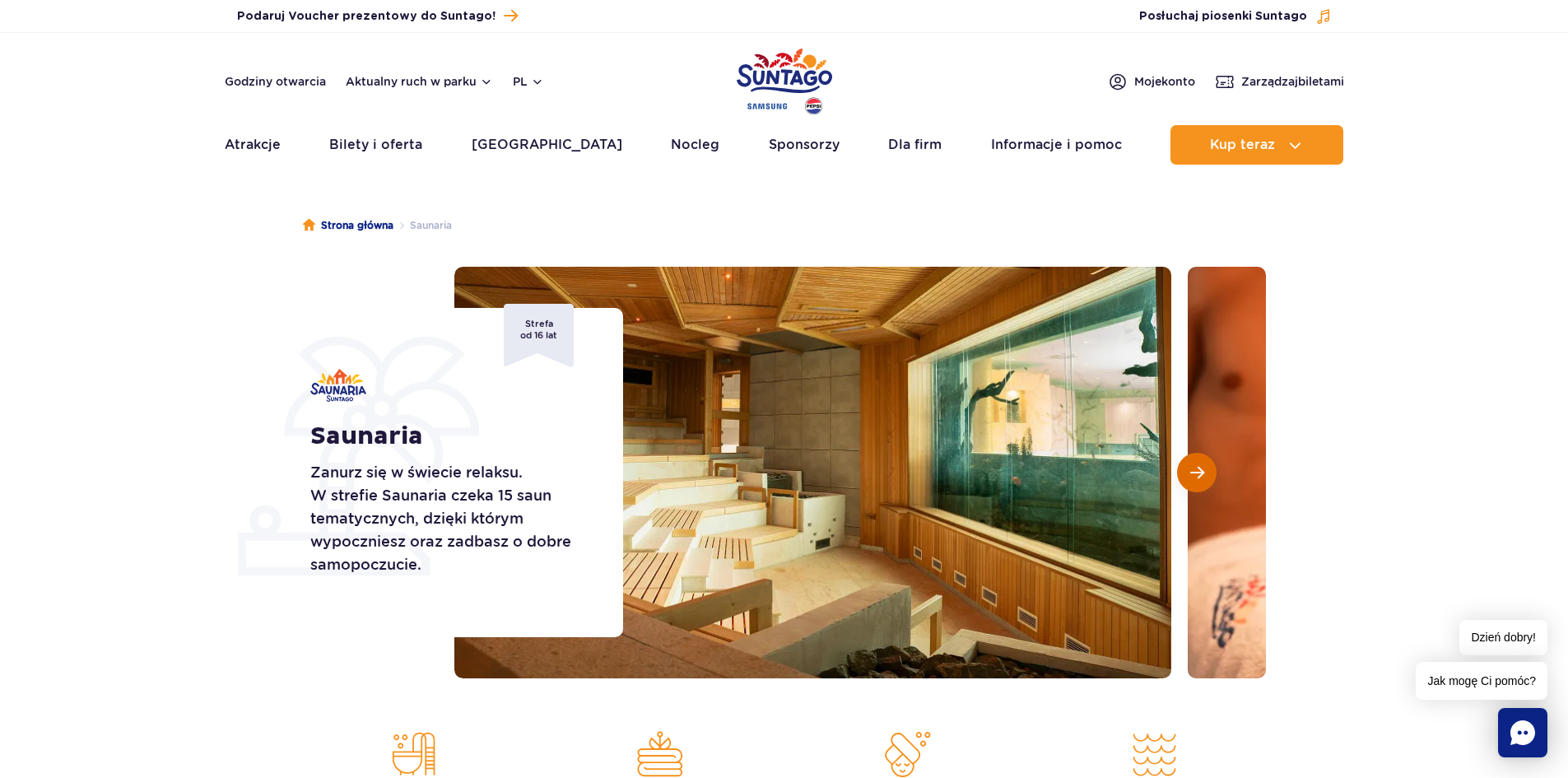 click at bounding box center [1197, 473] 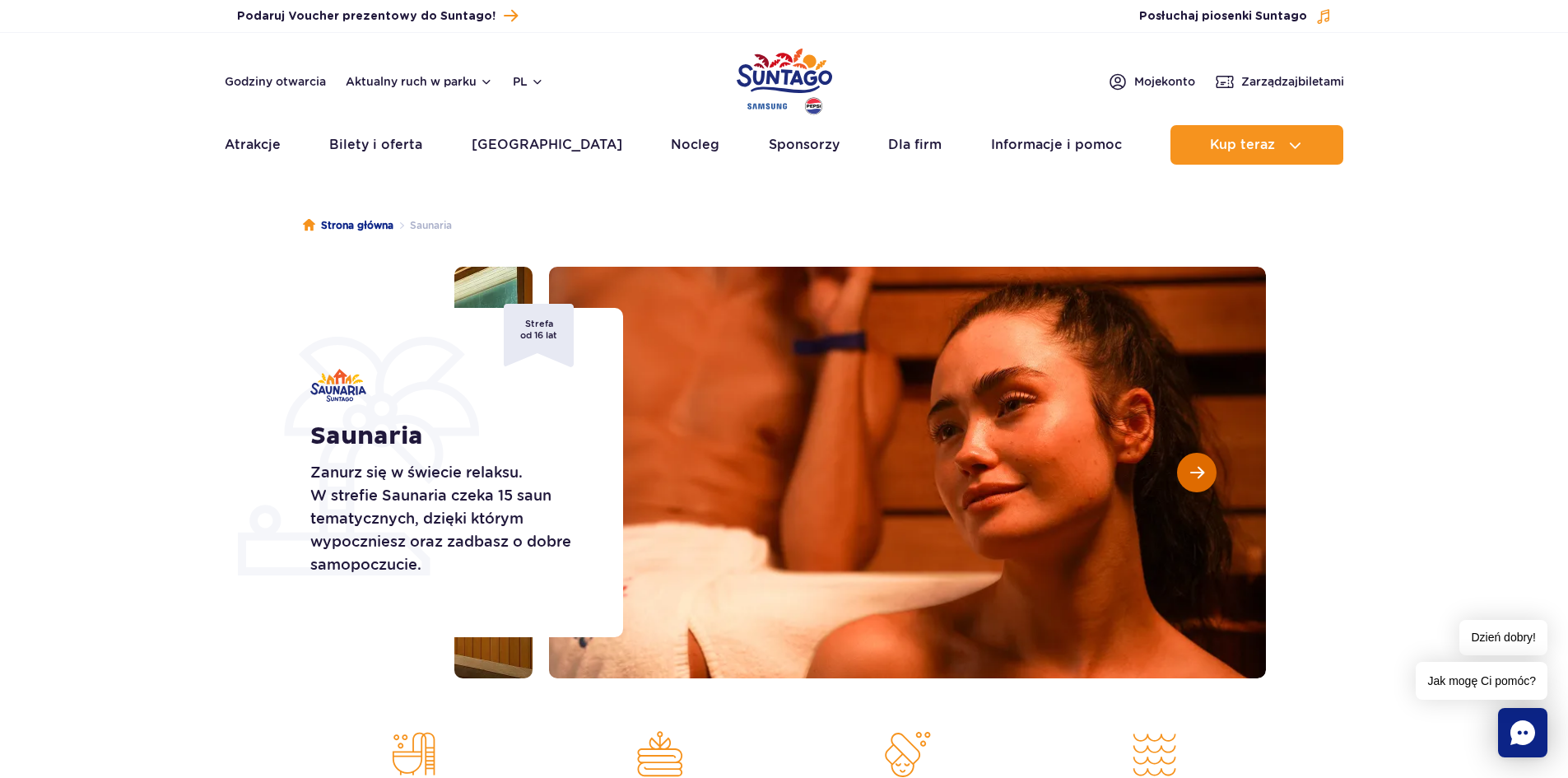 click at bounding box center (1197, 473) 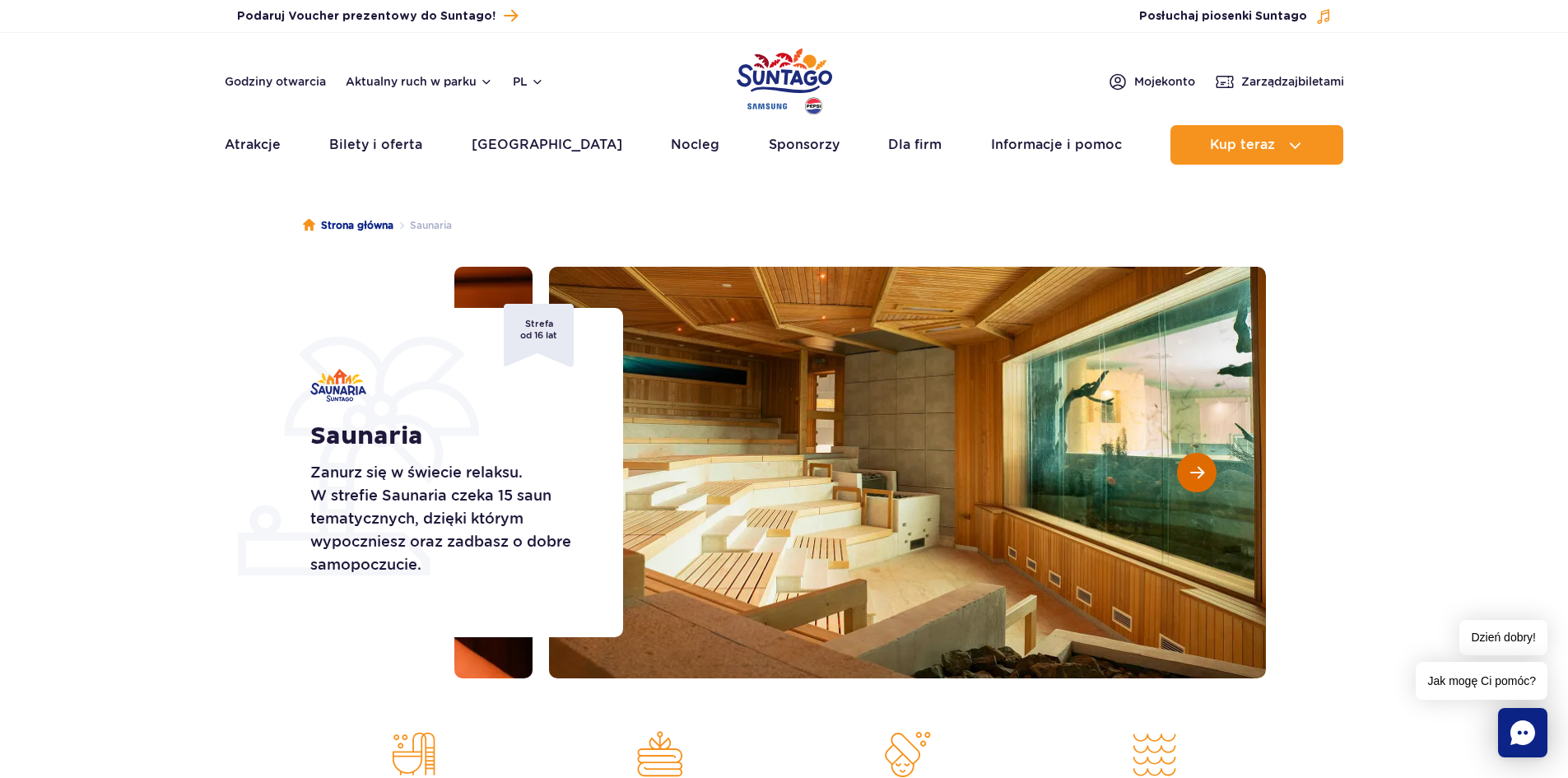 click at bounding box center [1197, 473] 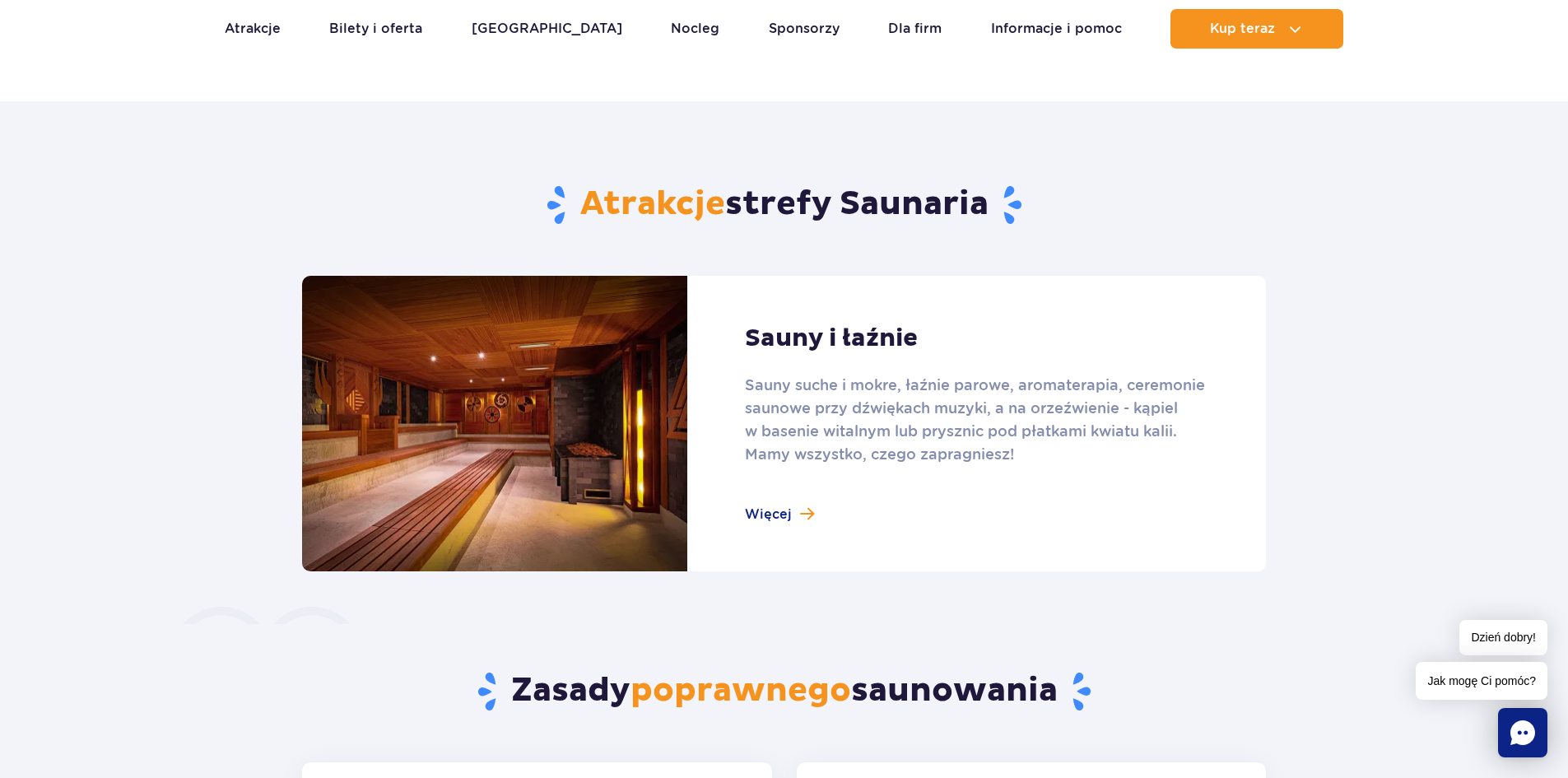 scroll, scrollTop: 823, scrollLeft: 0, axis: vertical 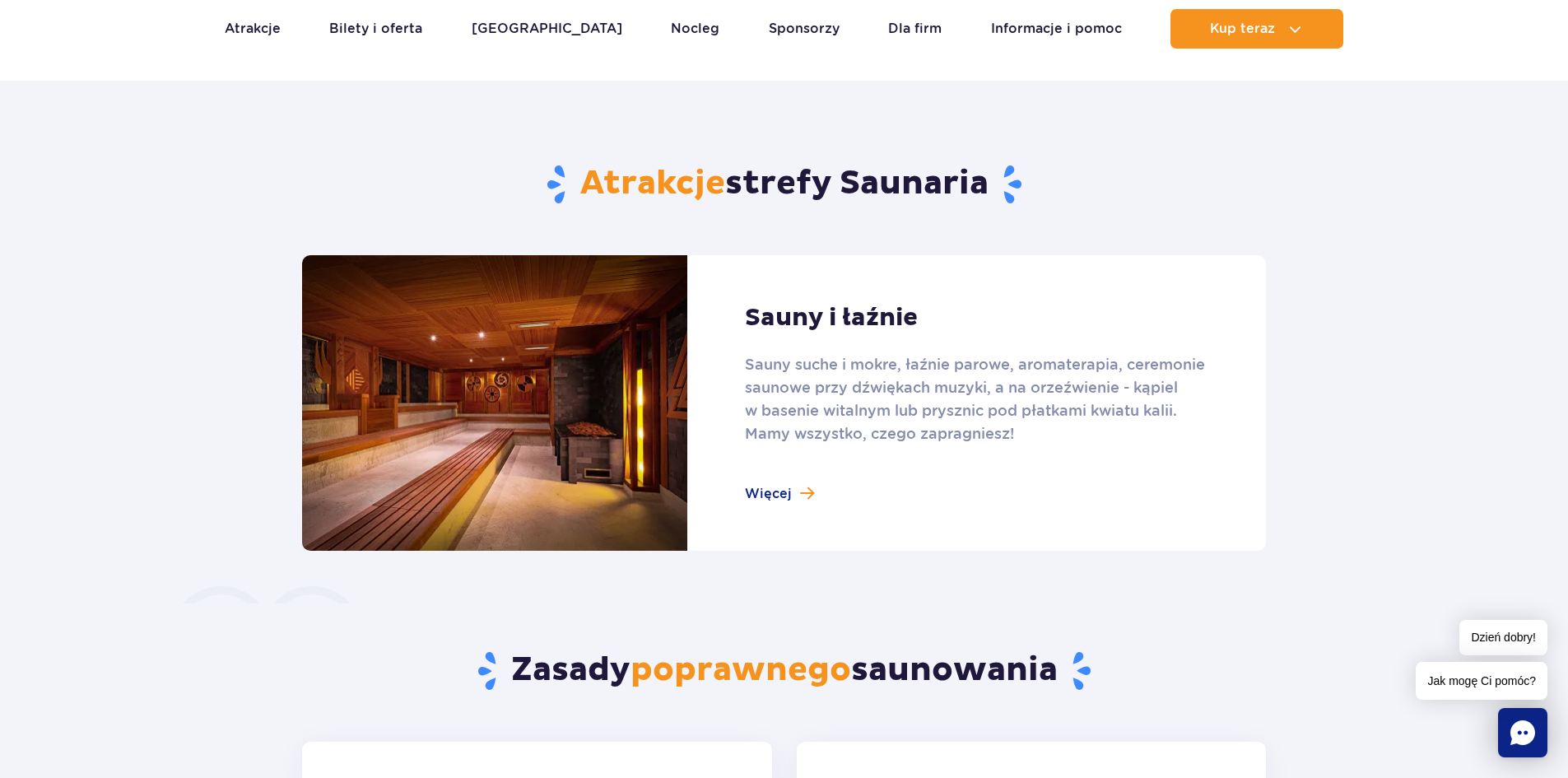 click at bounding box center [784, 403] 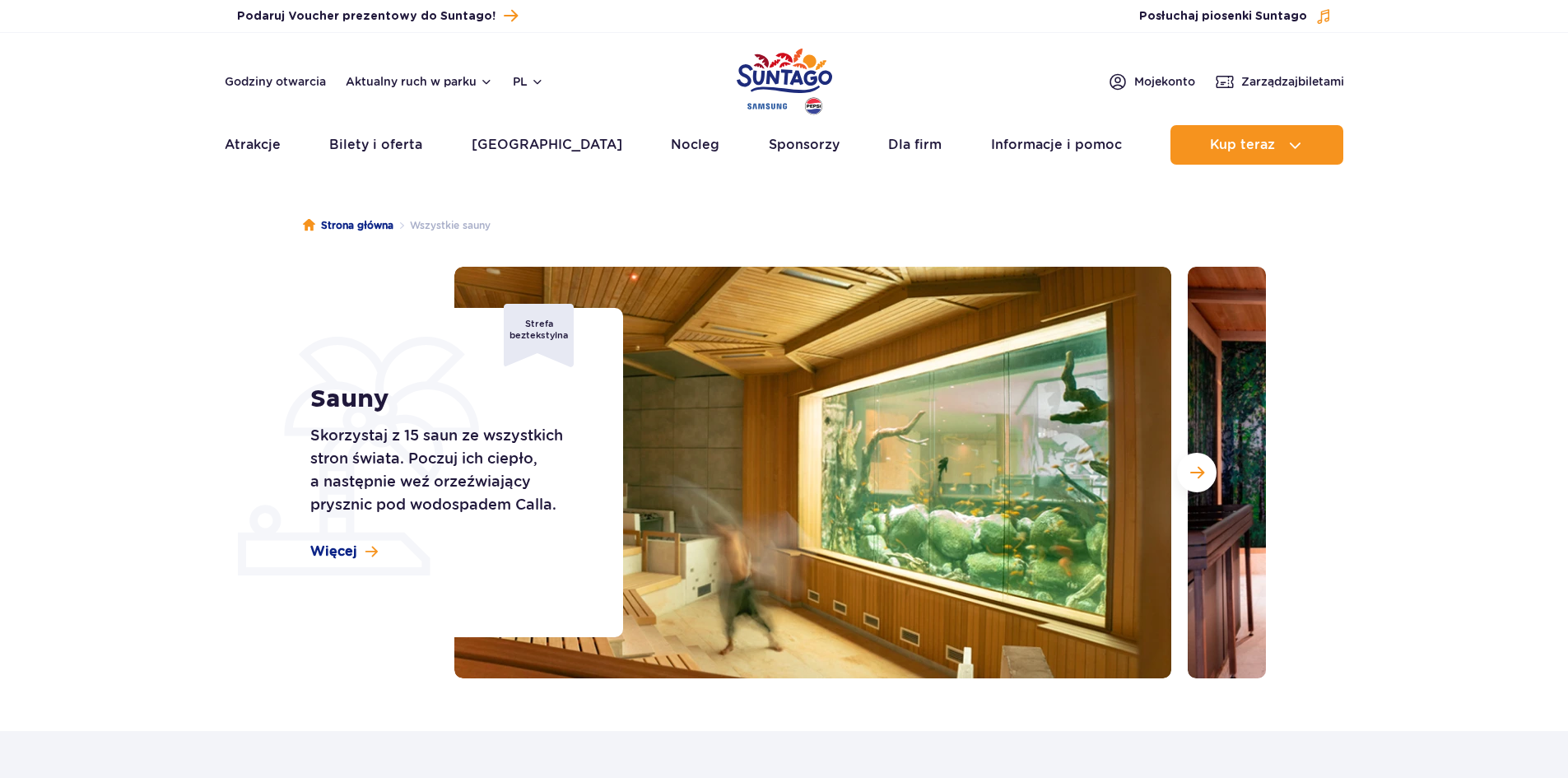 scroll, scrollTop: 0, scrollLeft: 0, axis: both 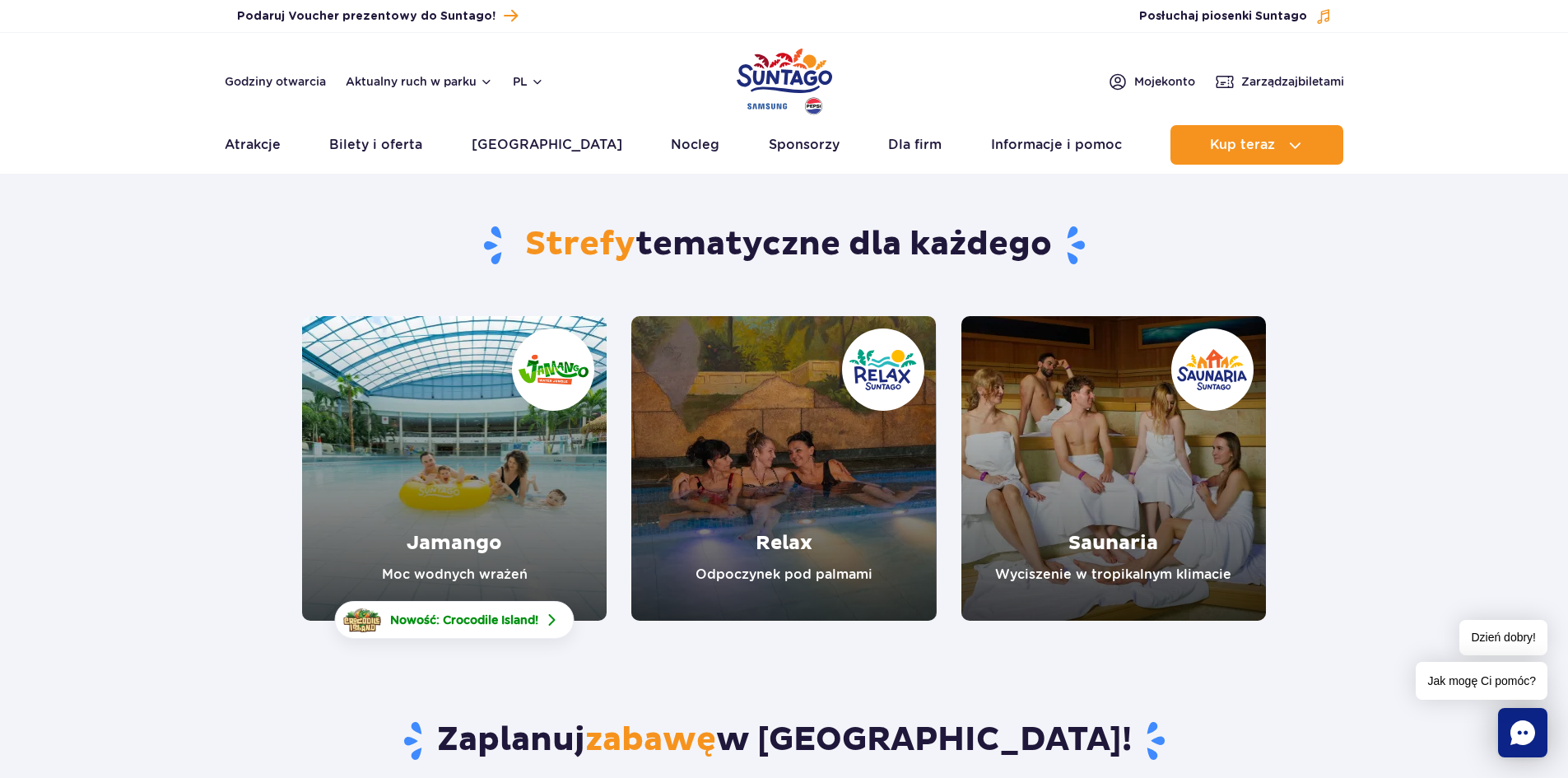 click at bounding box center [784, 468] 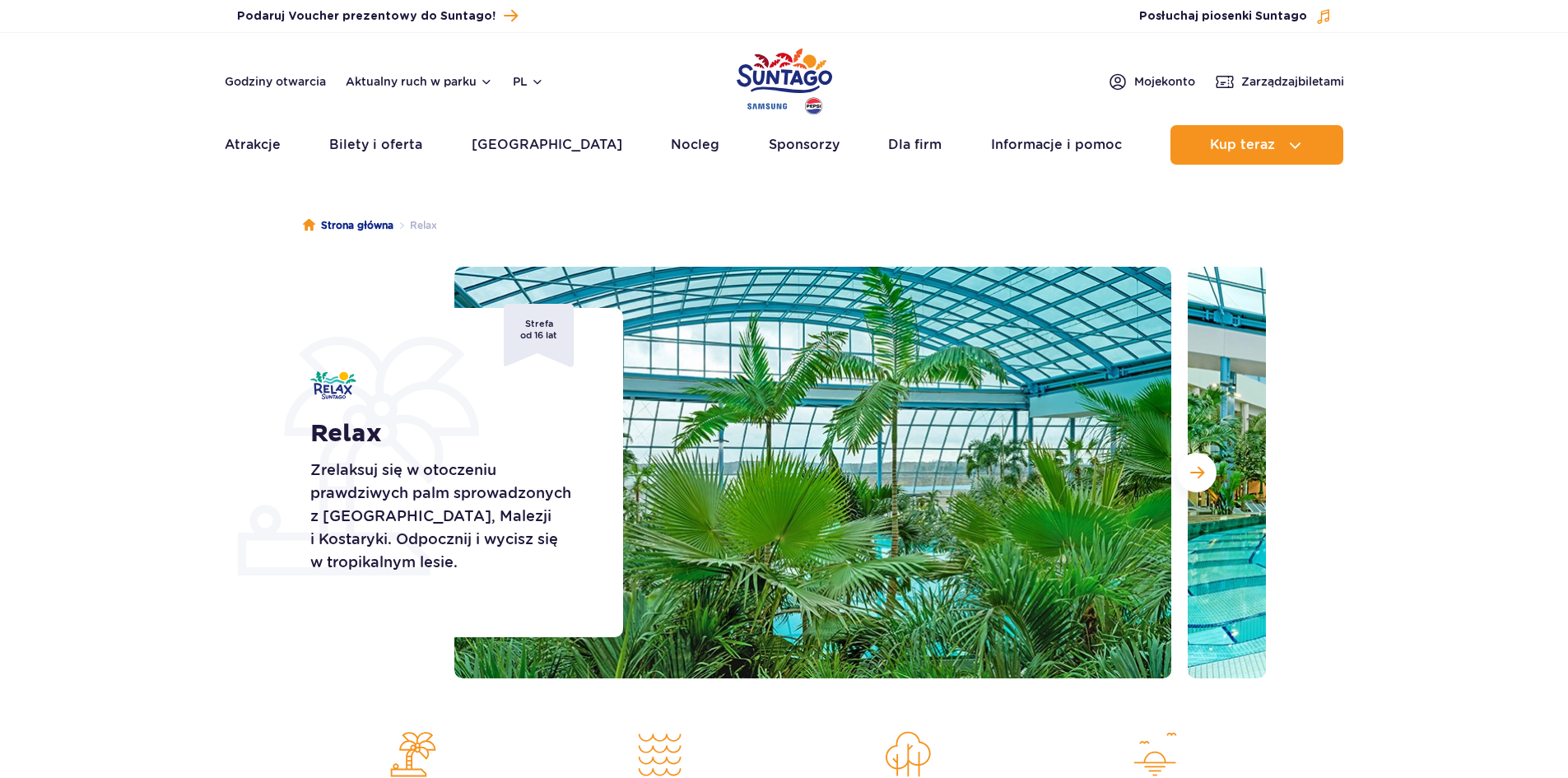 scroll, scrollTop: 0, scrollLeft: 0, axis: both 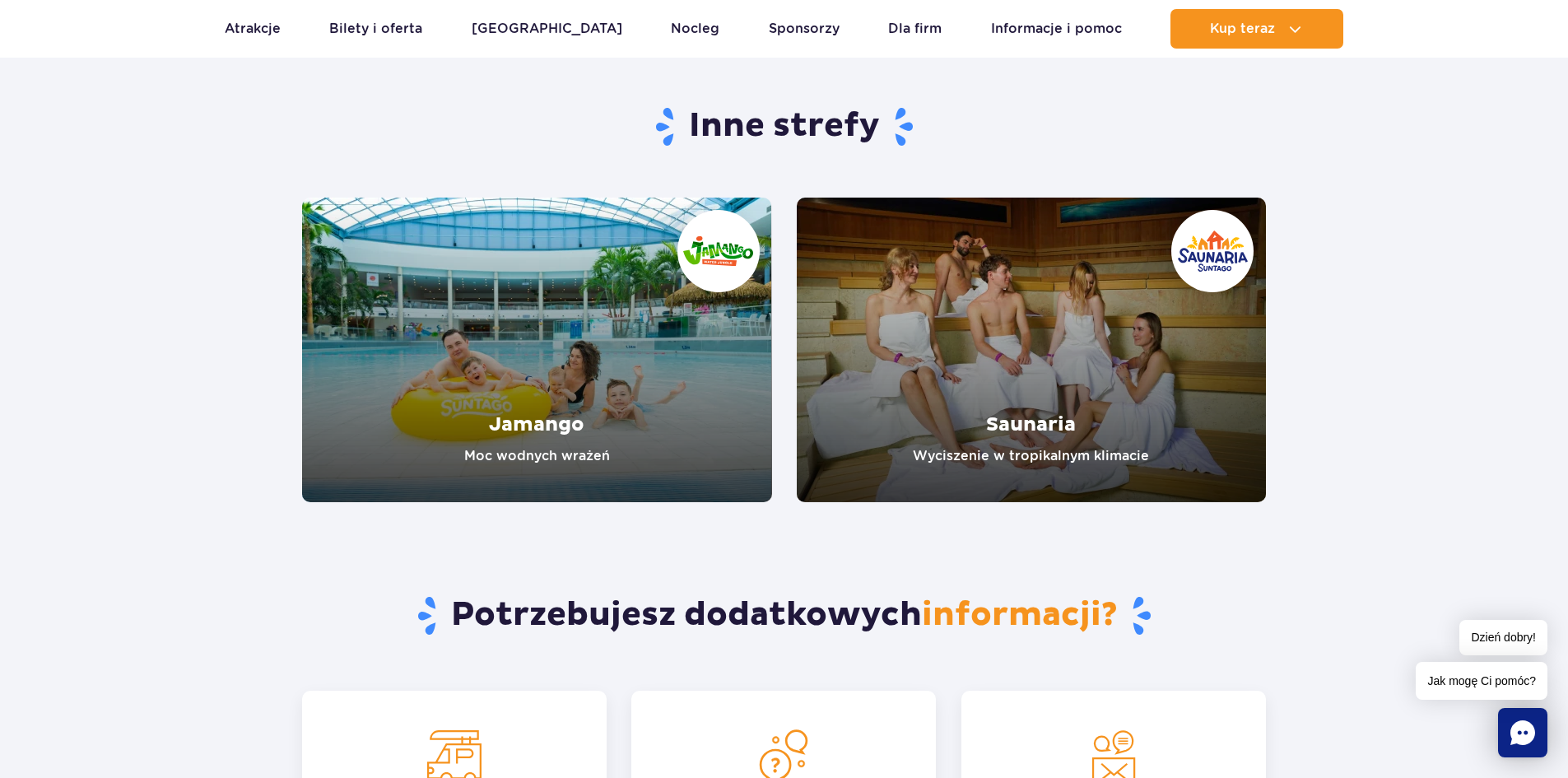 click at bounding box center [537, 350] 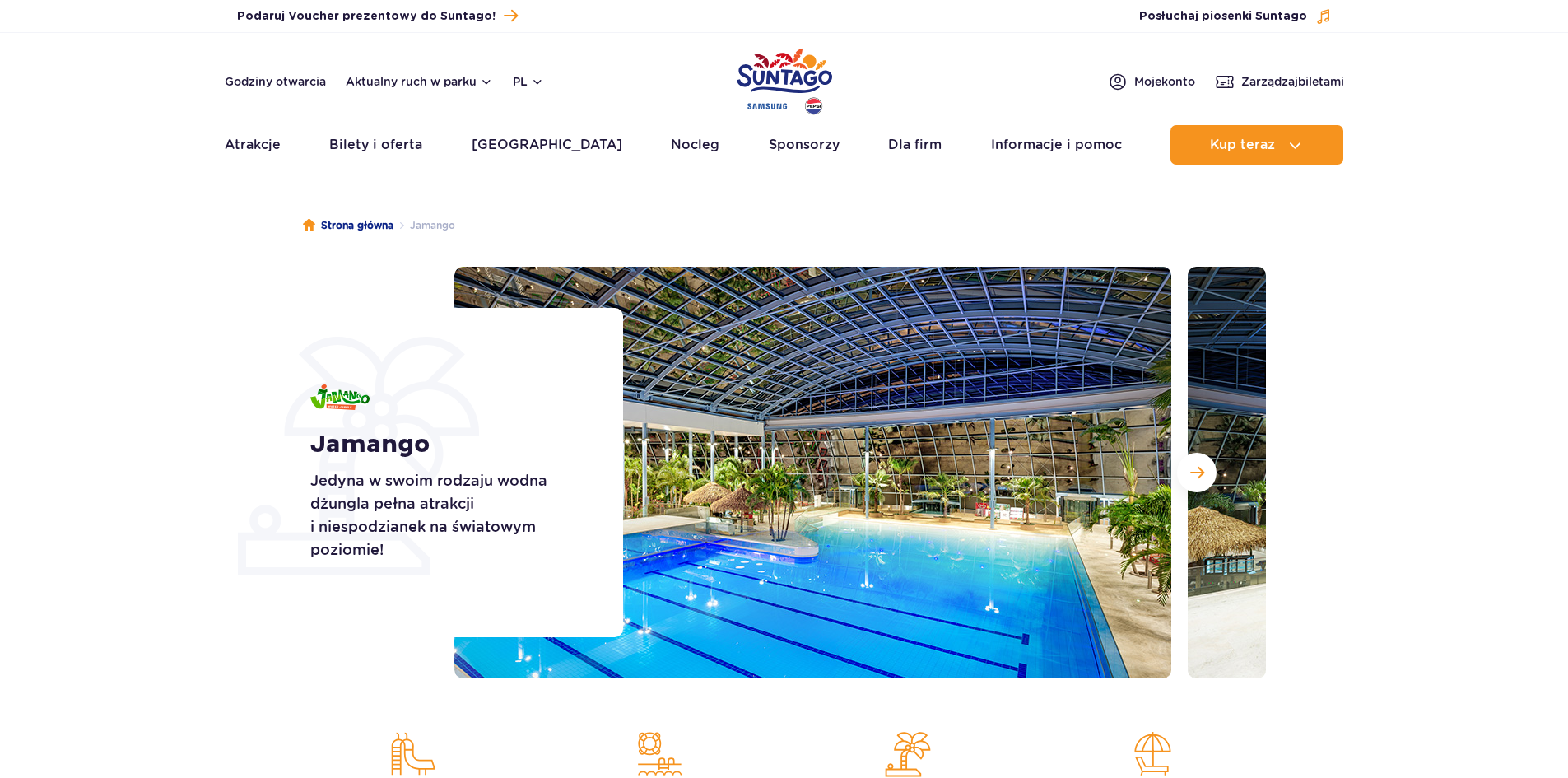 scroll, scrollTop: 0, scrollLeft: 0, axis: both 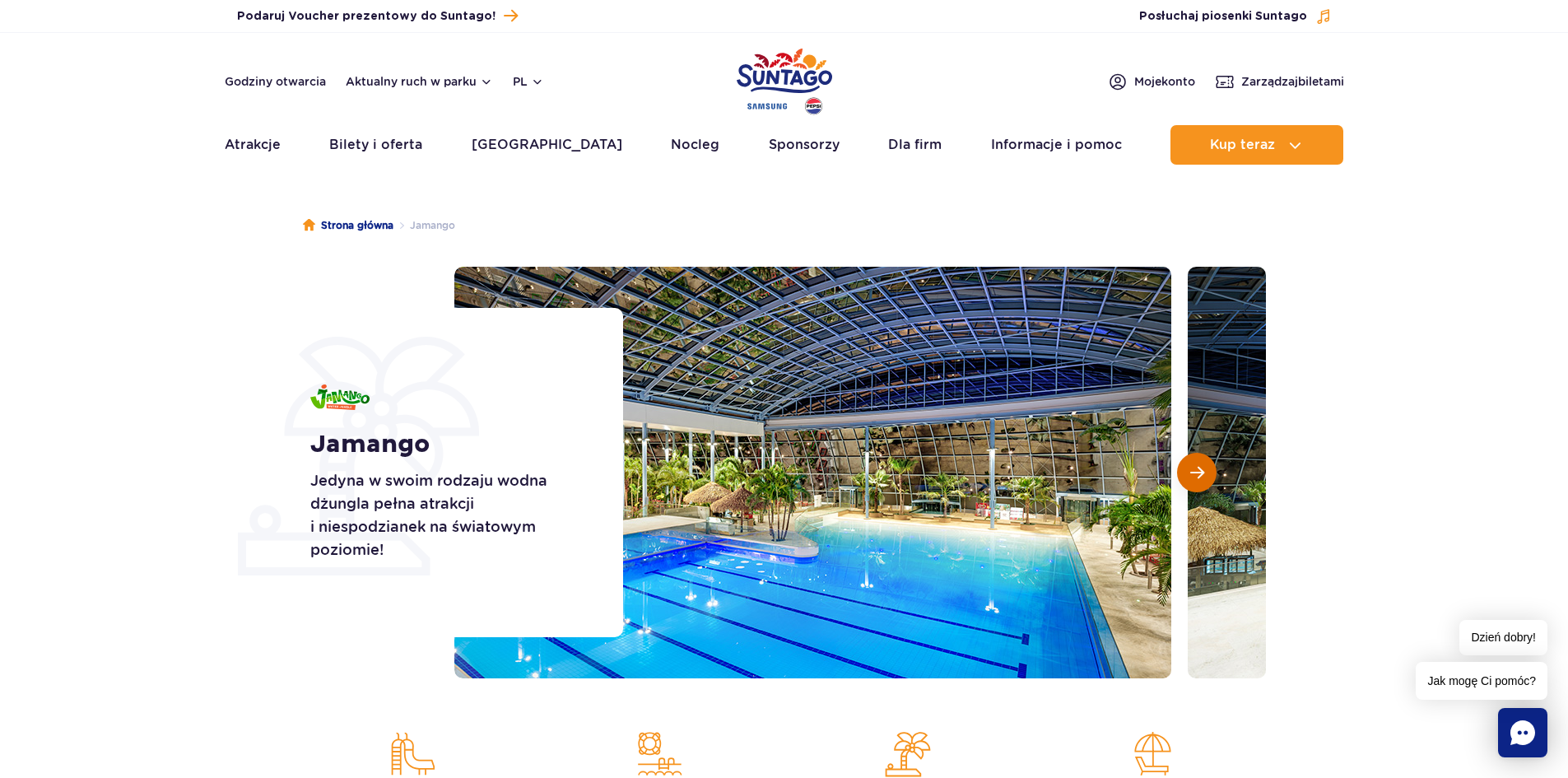 click at bounding box center [1197, 473] 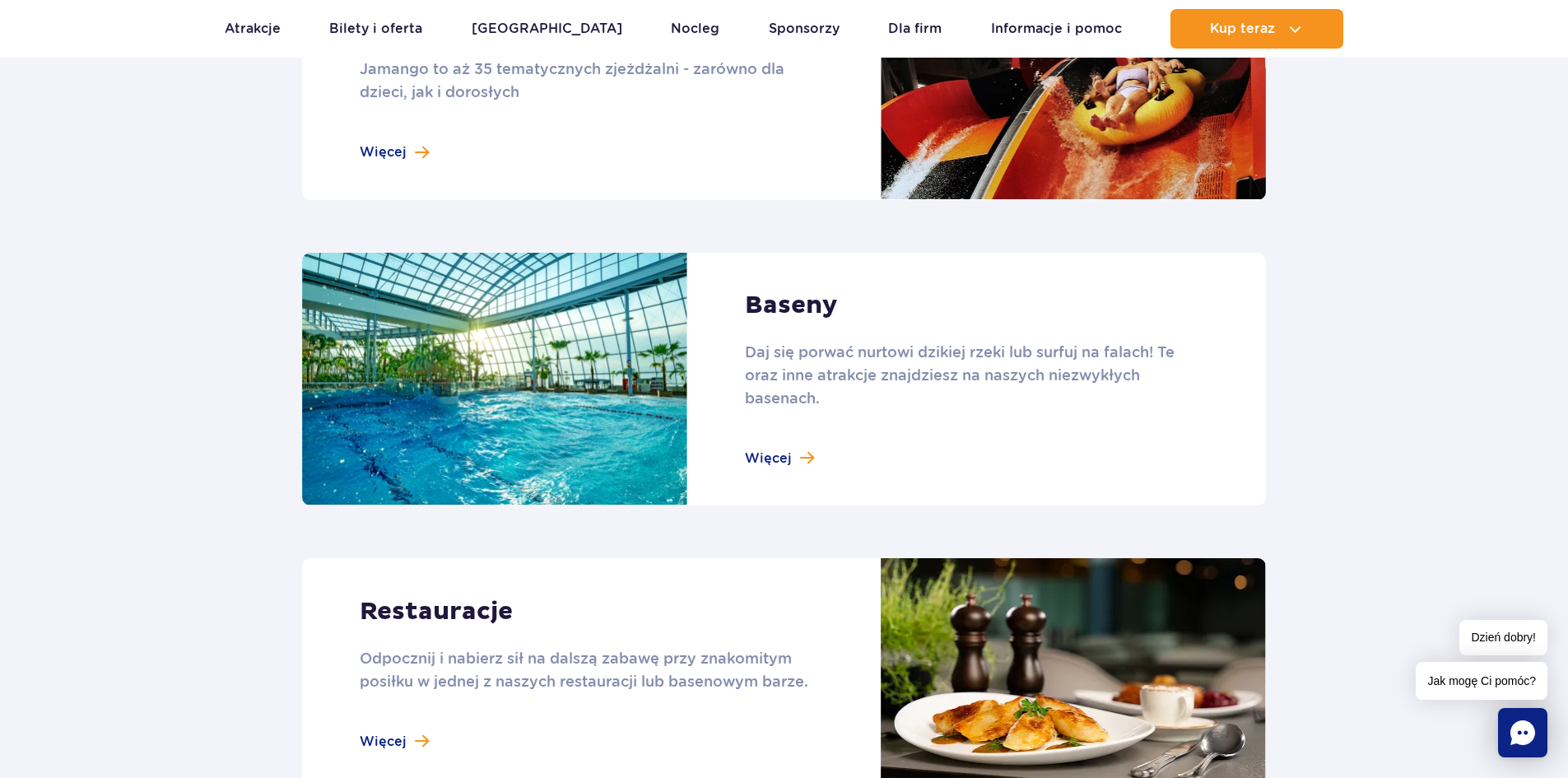 scroll, scrollTop: 1400, scrollLeft: 0, axis: vertical 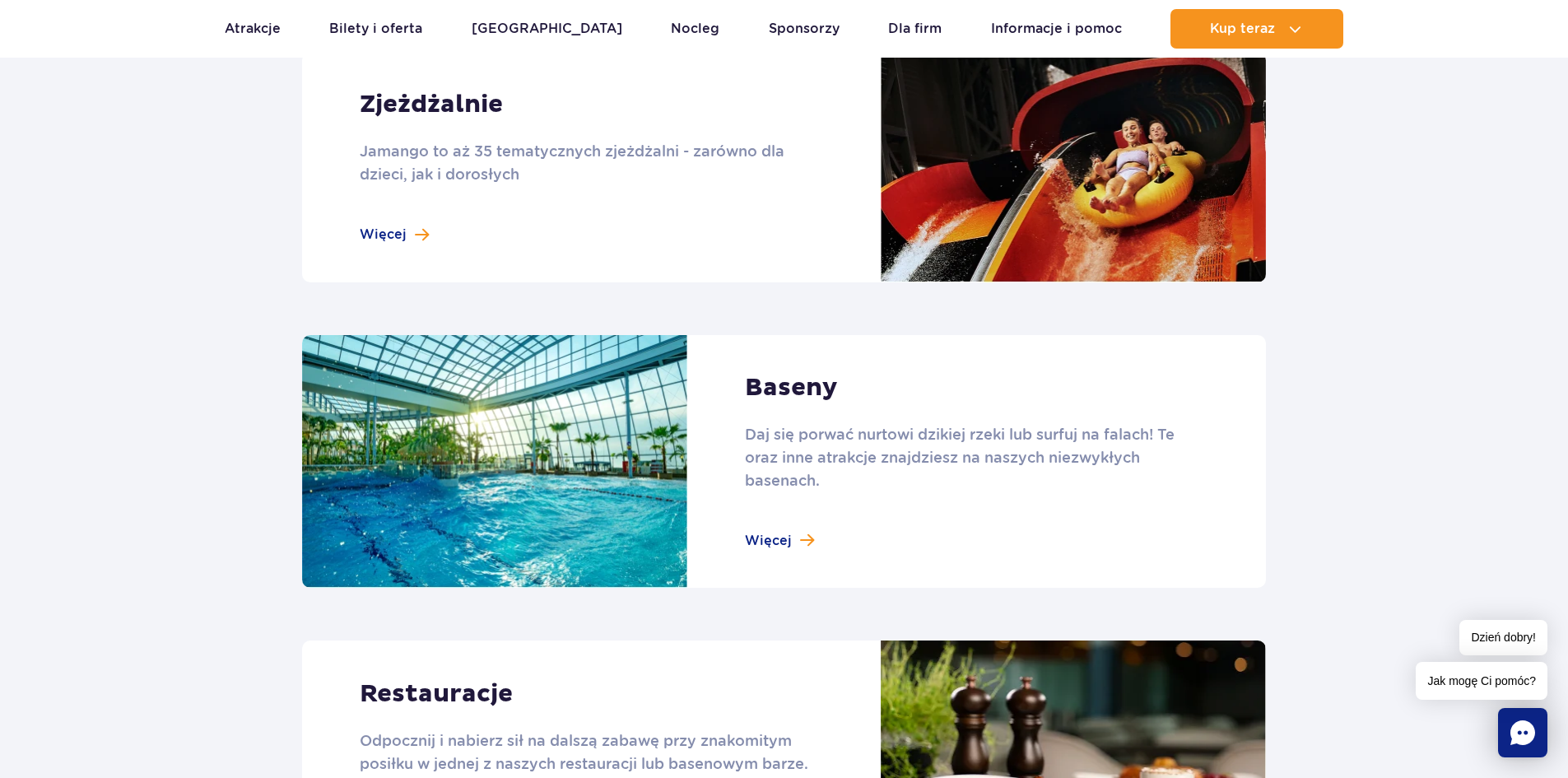 click at bounding box center (784, 167) 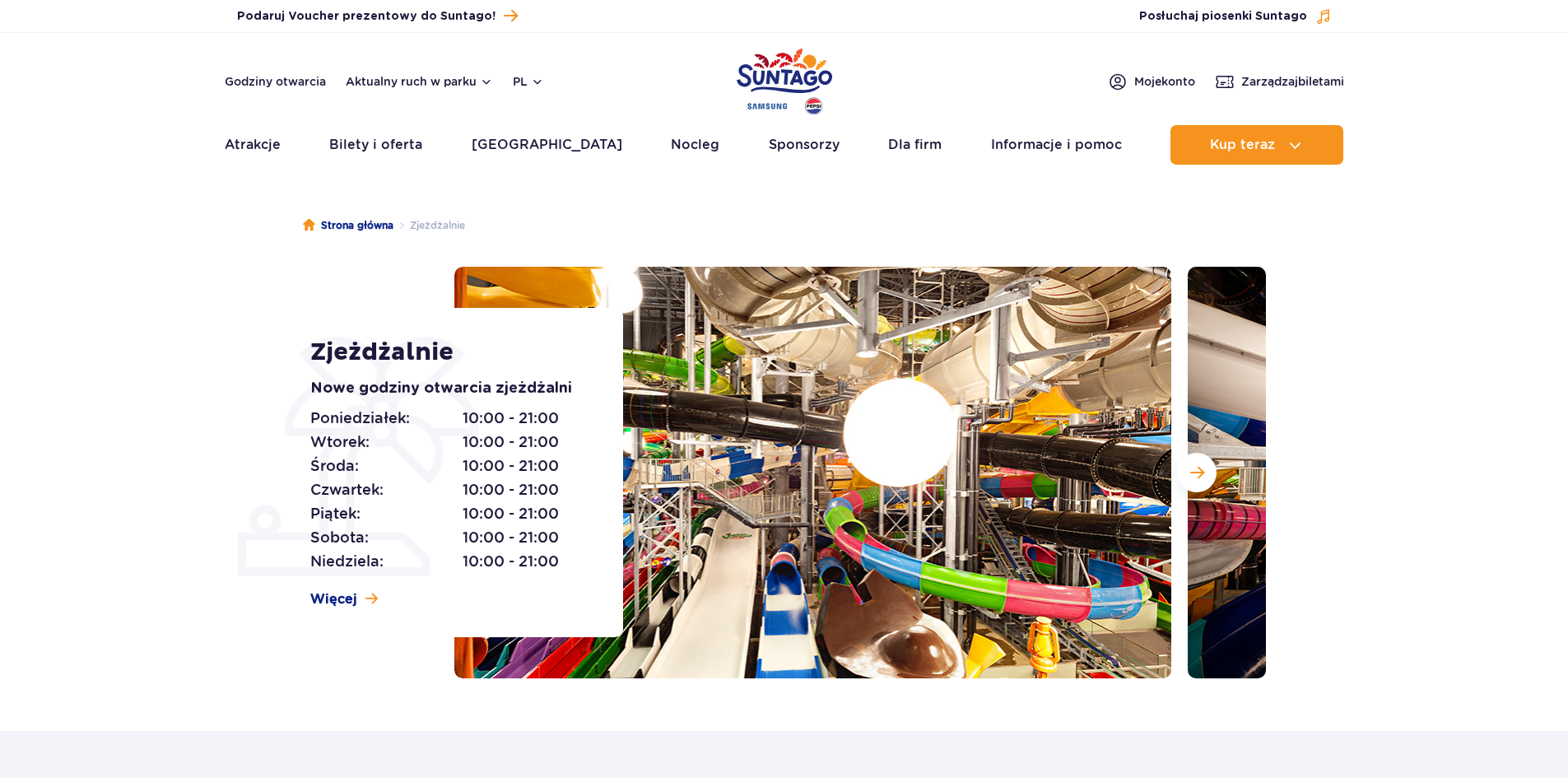 scroll, scrollTop: 0, scrollLeft: 0, axis: both 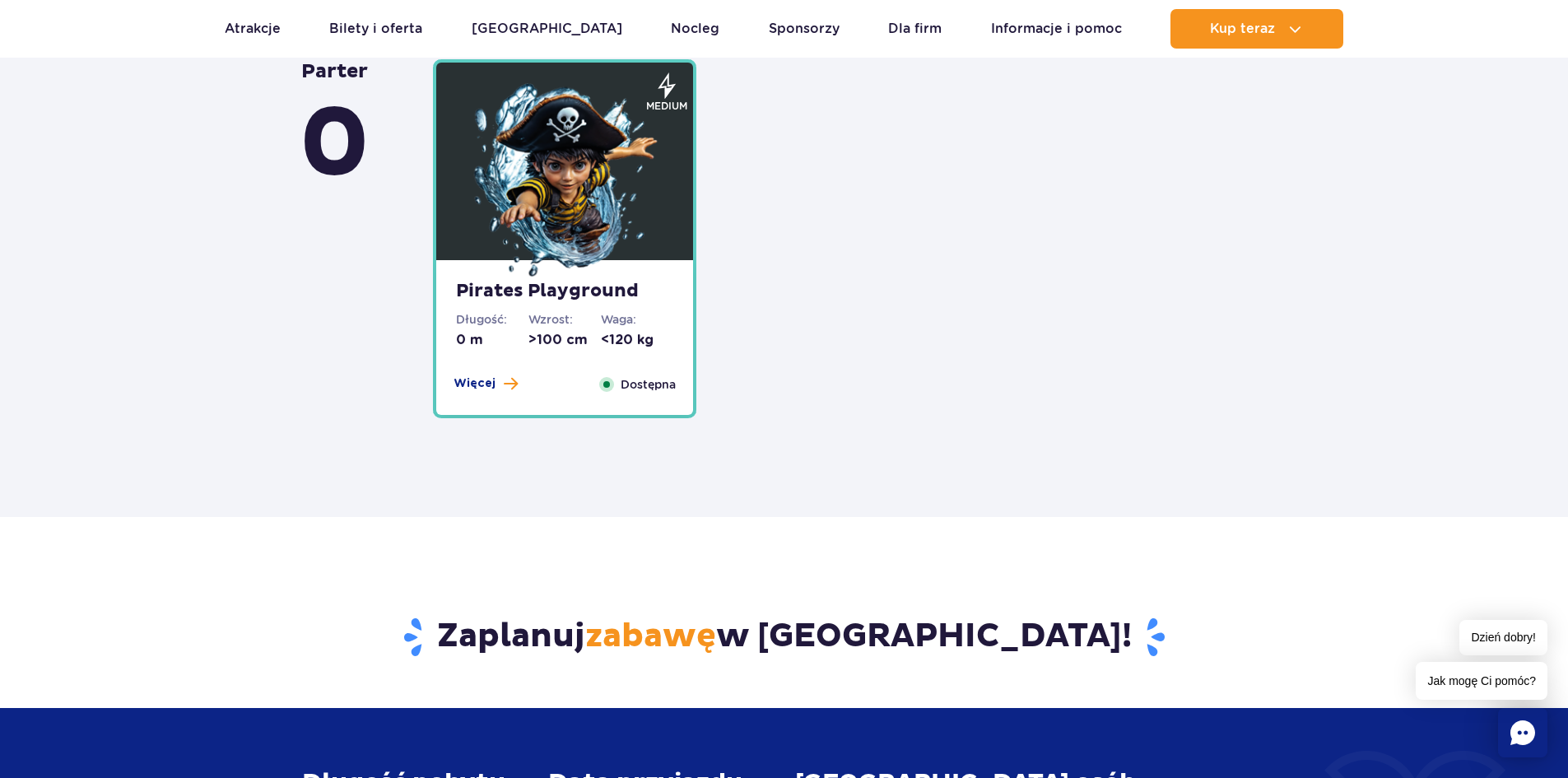 click at bounding box center [565, 182] 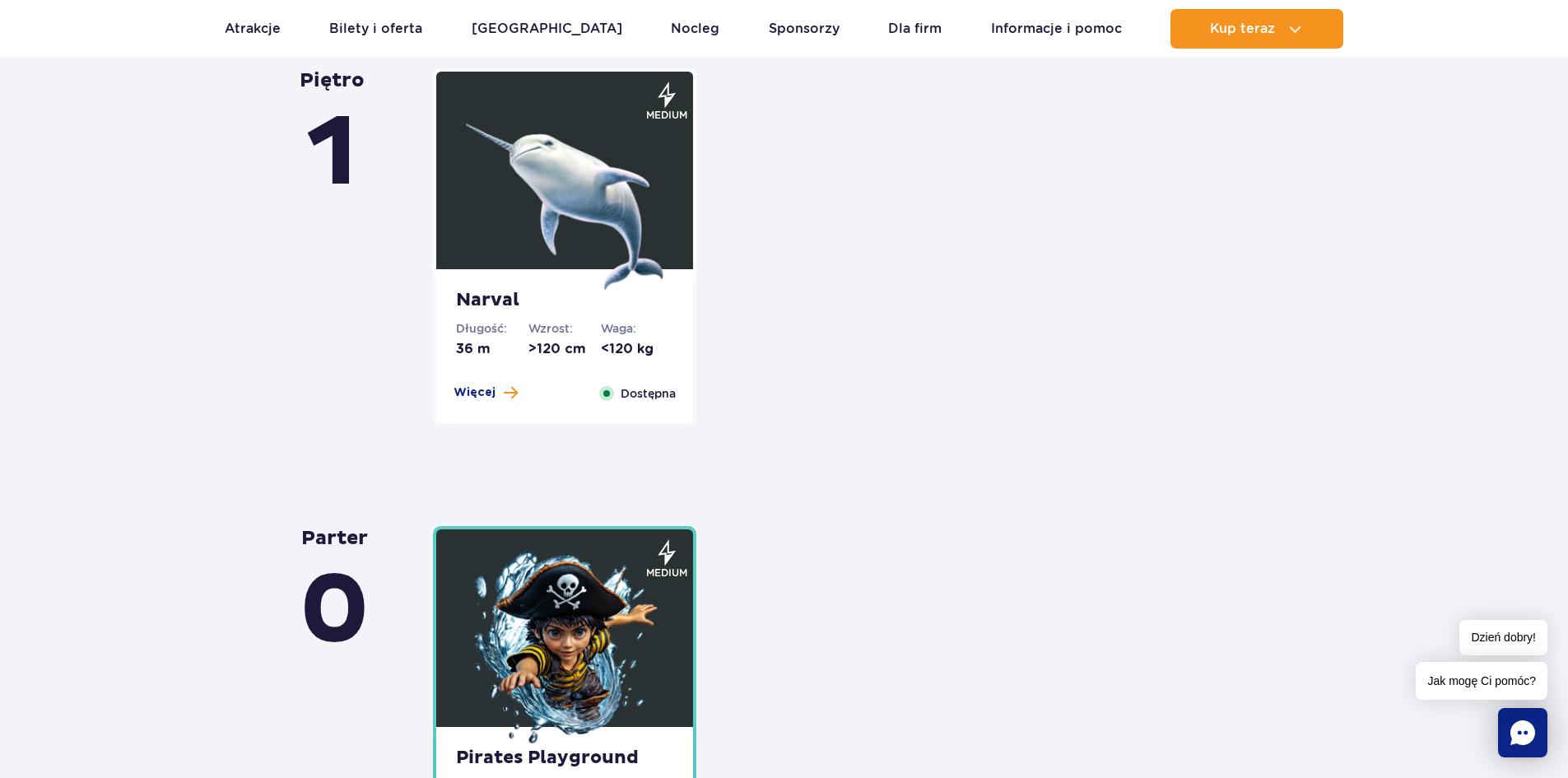 scroll, scrollTop: 3238, scrollLeft: 0, axis: vertical 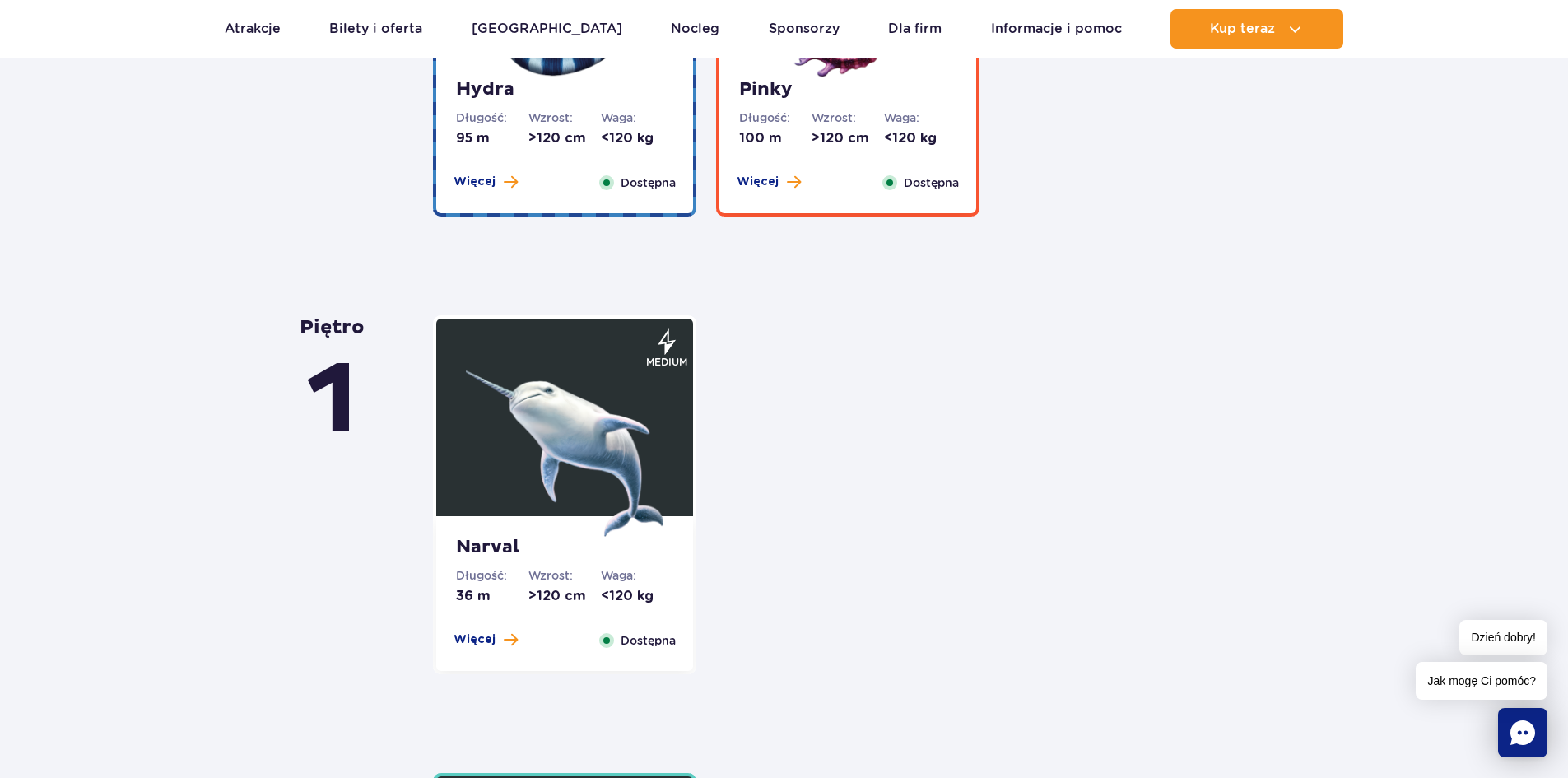 click at bounding box center [565, 438] 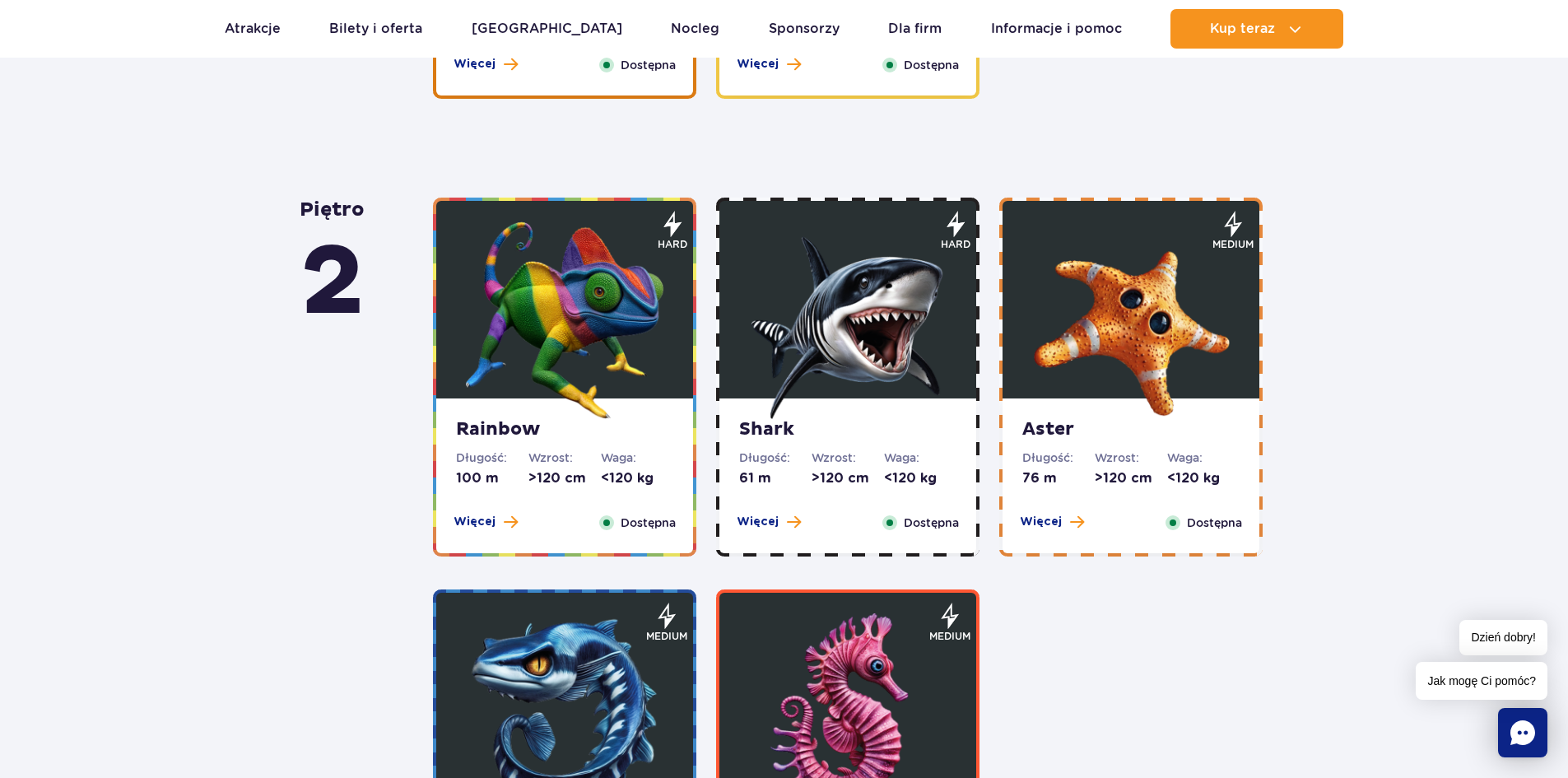 scroll, scrollTop: 2451, scrollLeft: 0, axis: vertical 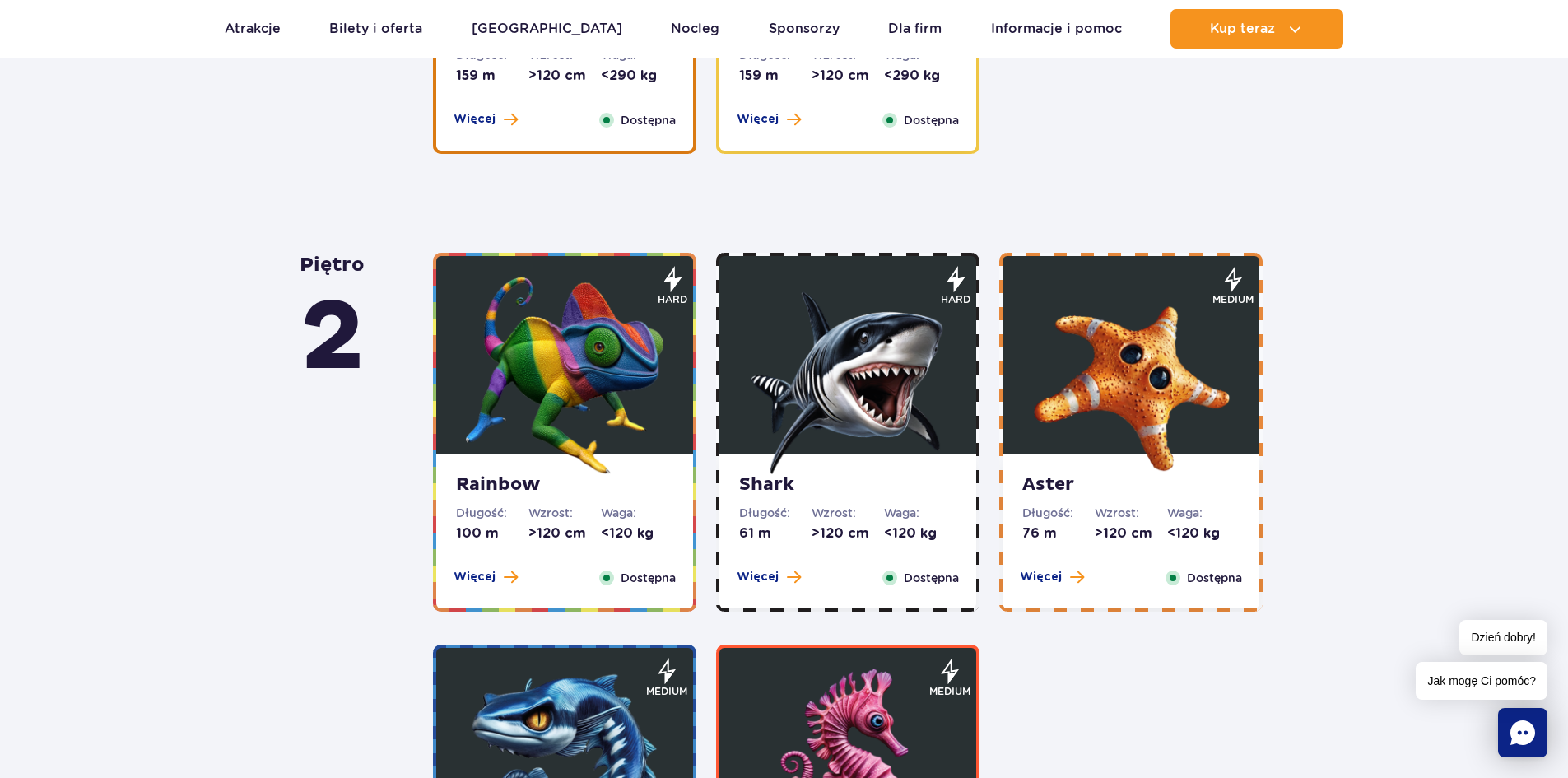 click at bounding box center [848, 375] 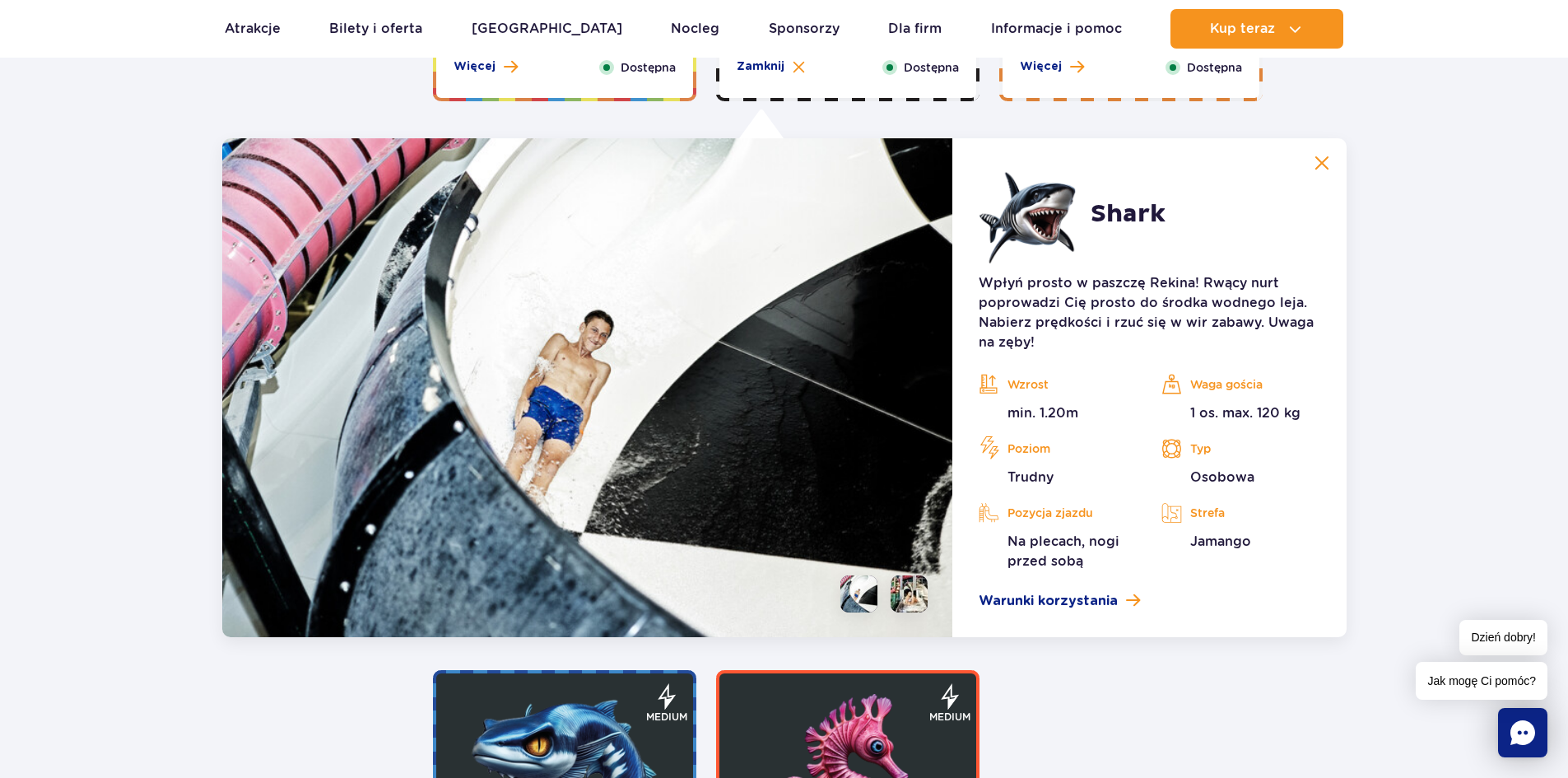scroll, scrollTop: 3001, scrollLeft: 0, axis: vertical 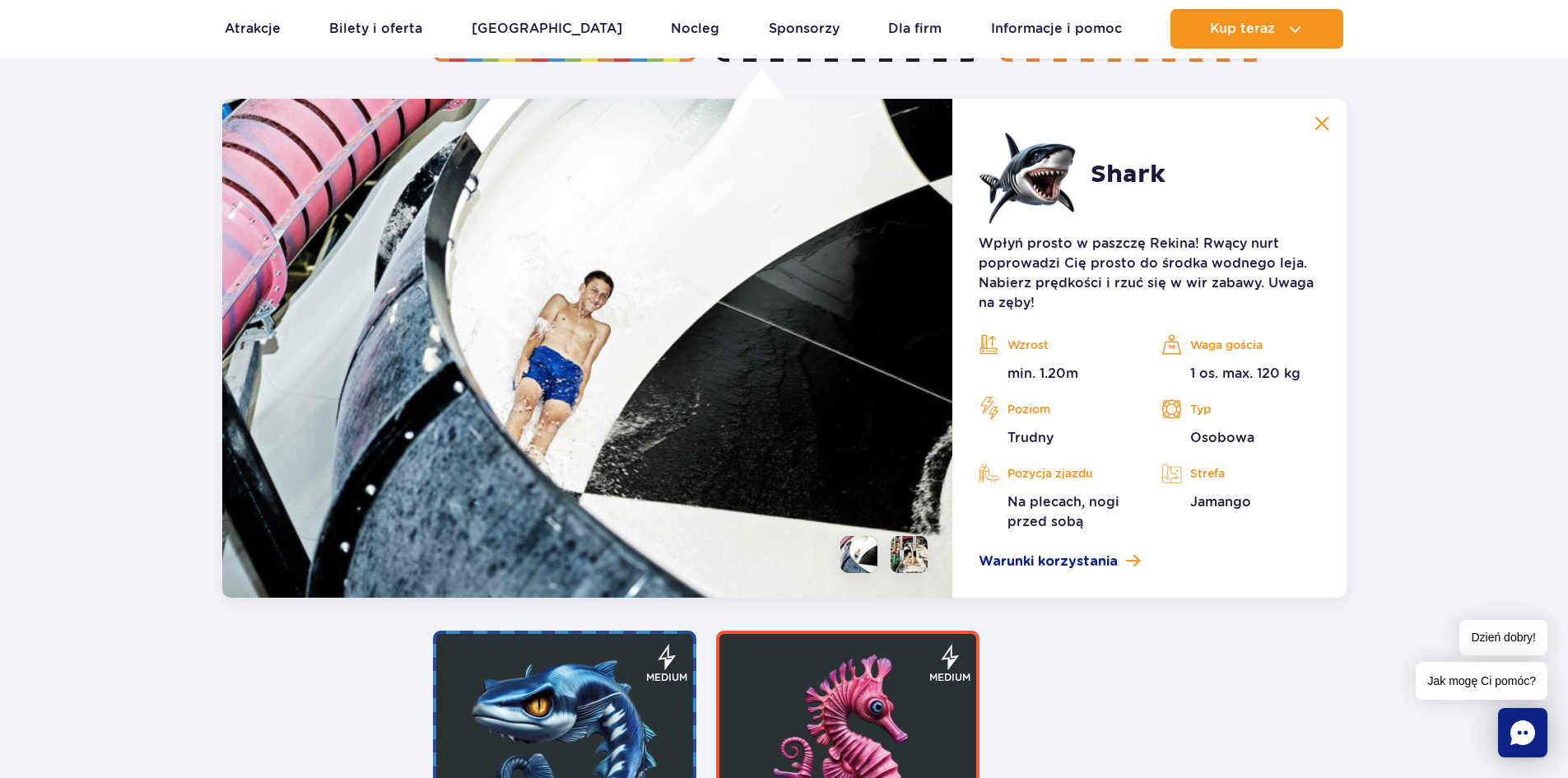 click at bounding box center [848, 753] 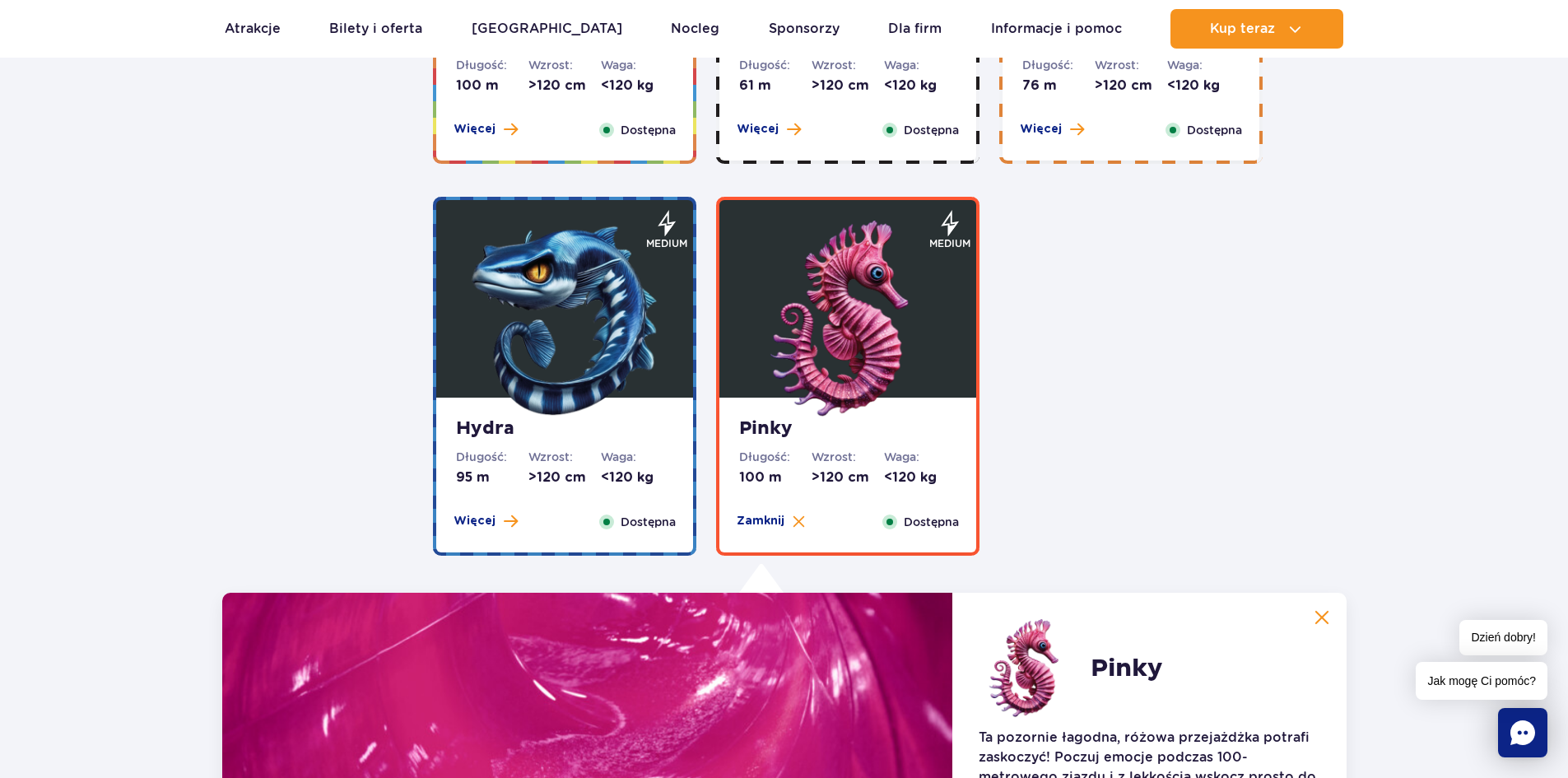 click at bounding box center [565, 319] 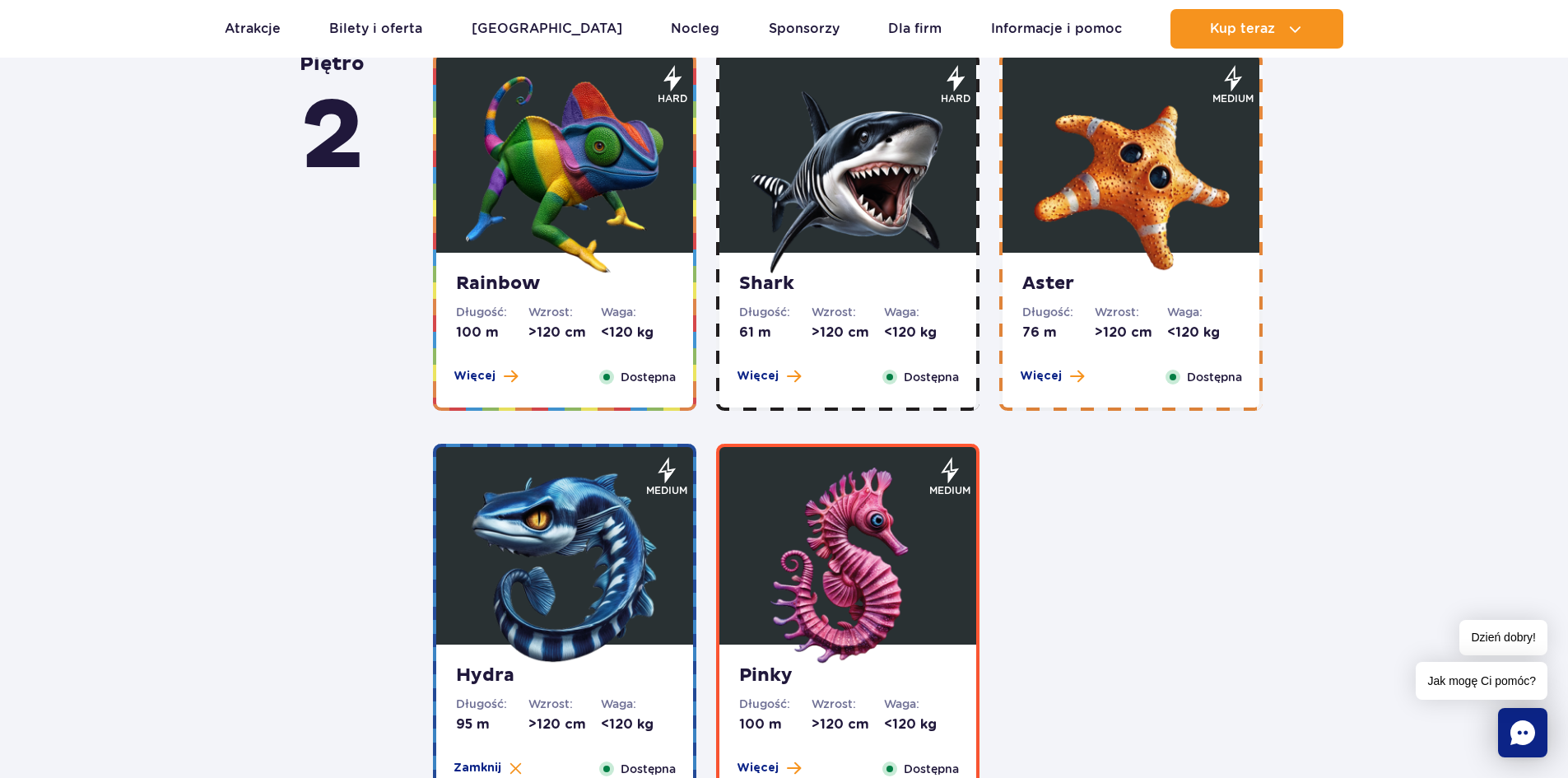 click at bounding box center [565, 175] 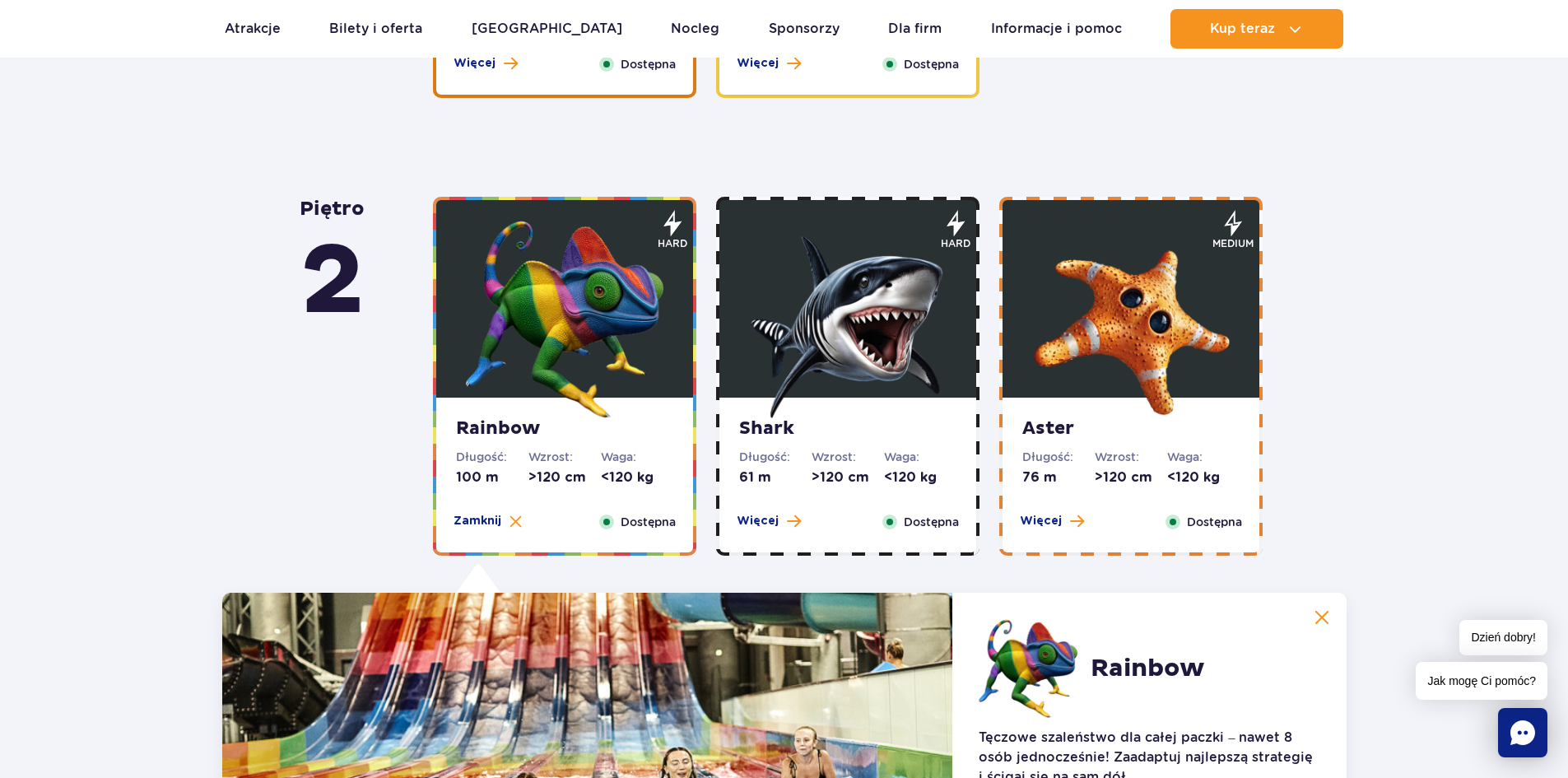 click at bounding box center (848, 319) 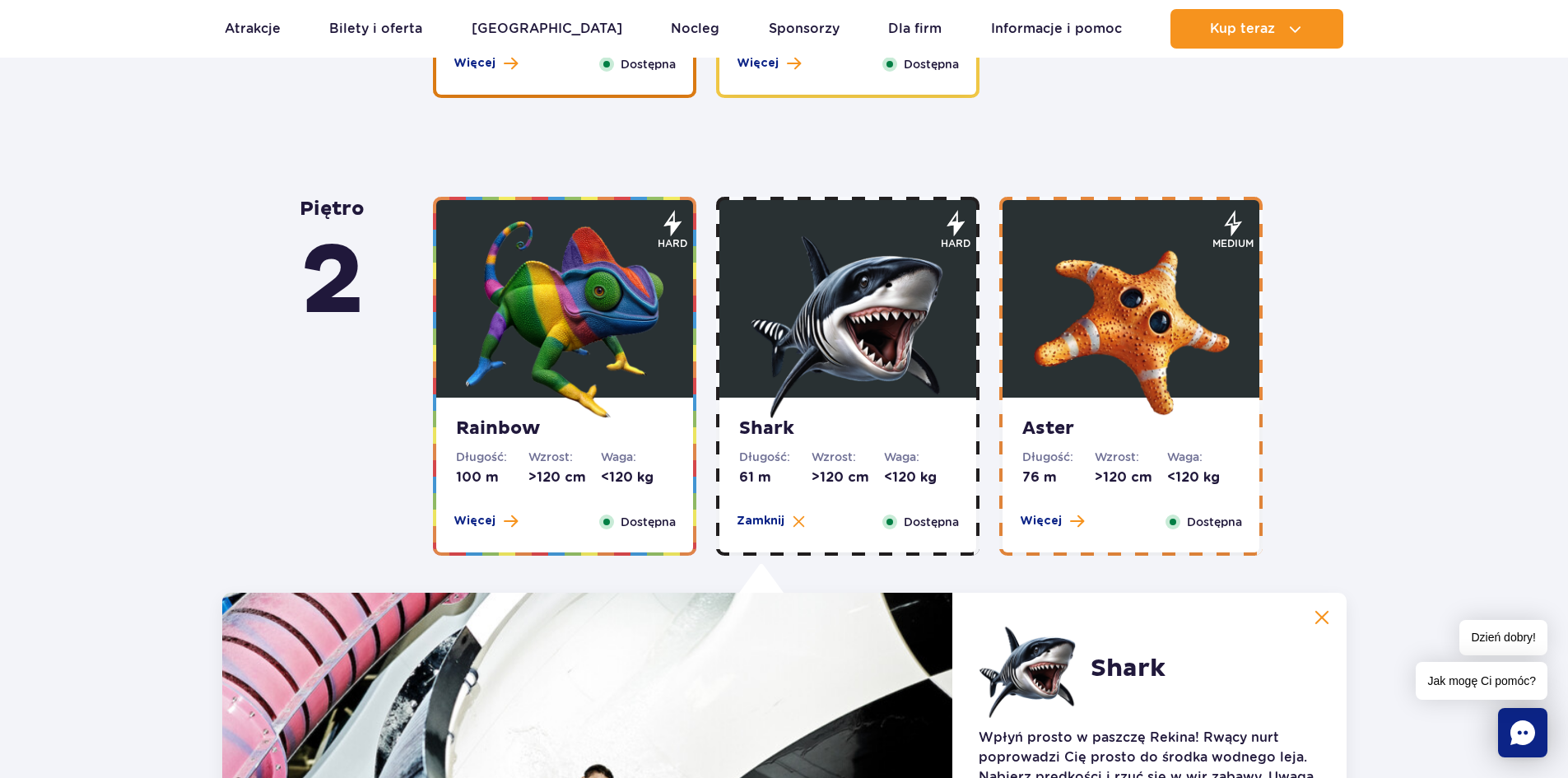 click at bounding box center (1131, 319) 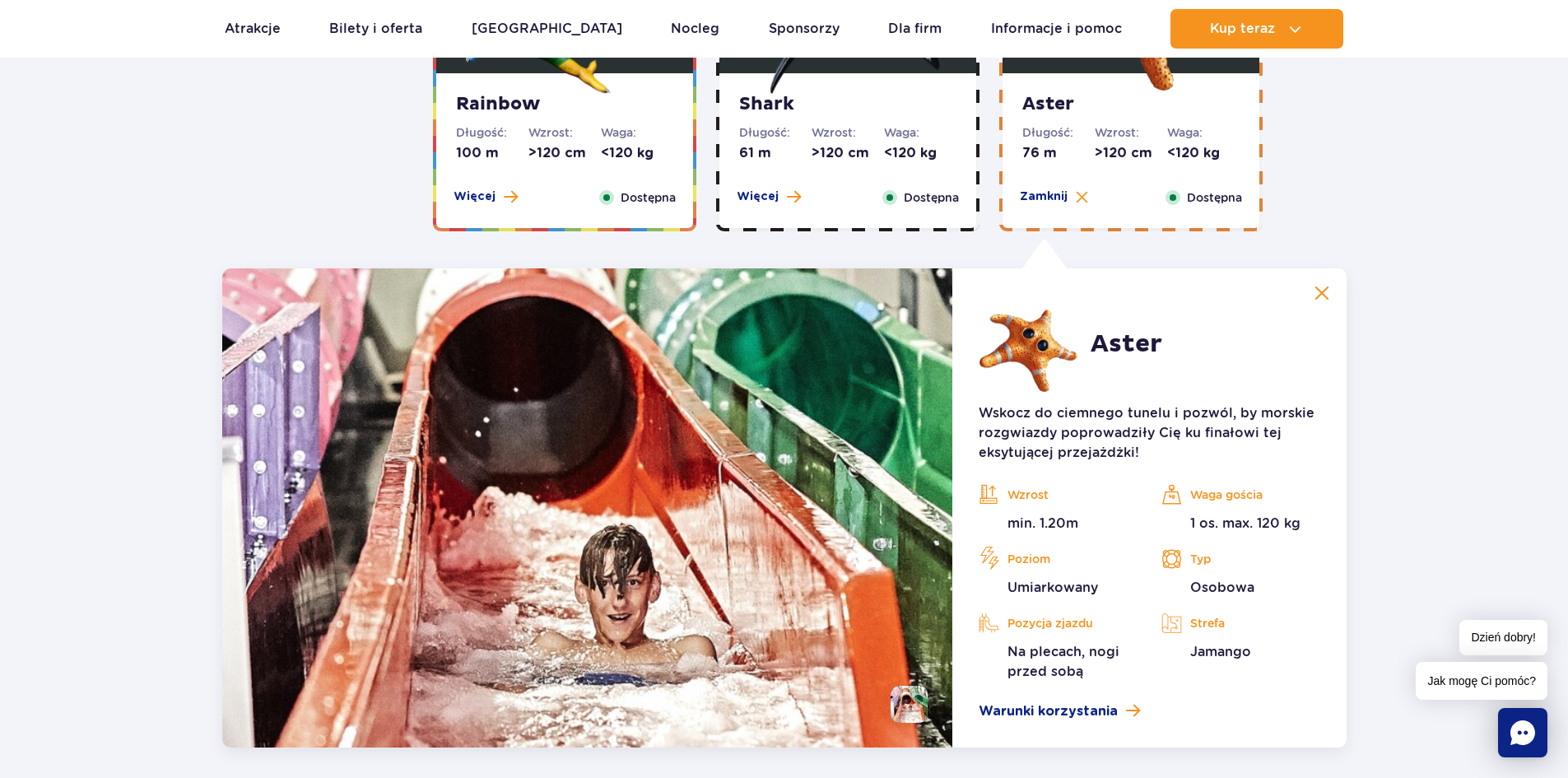scroll, scrollTop: 2425, scrollLeft: 0, axis: vertical 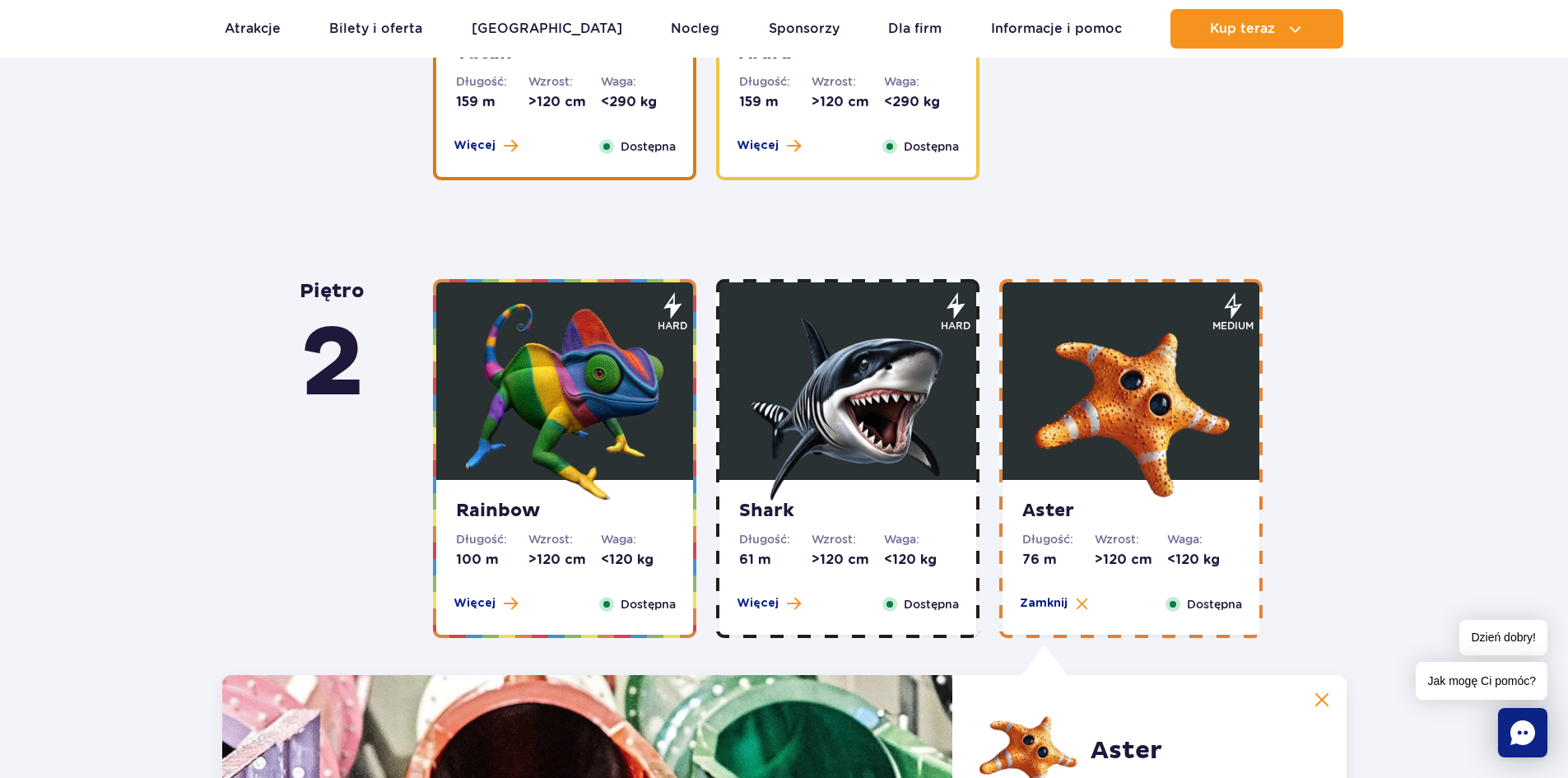 click at bounding box center (1131, 402) 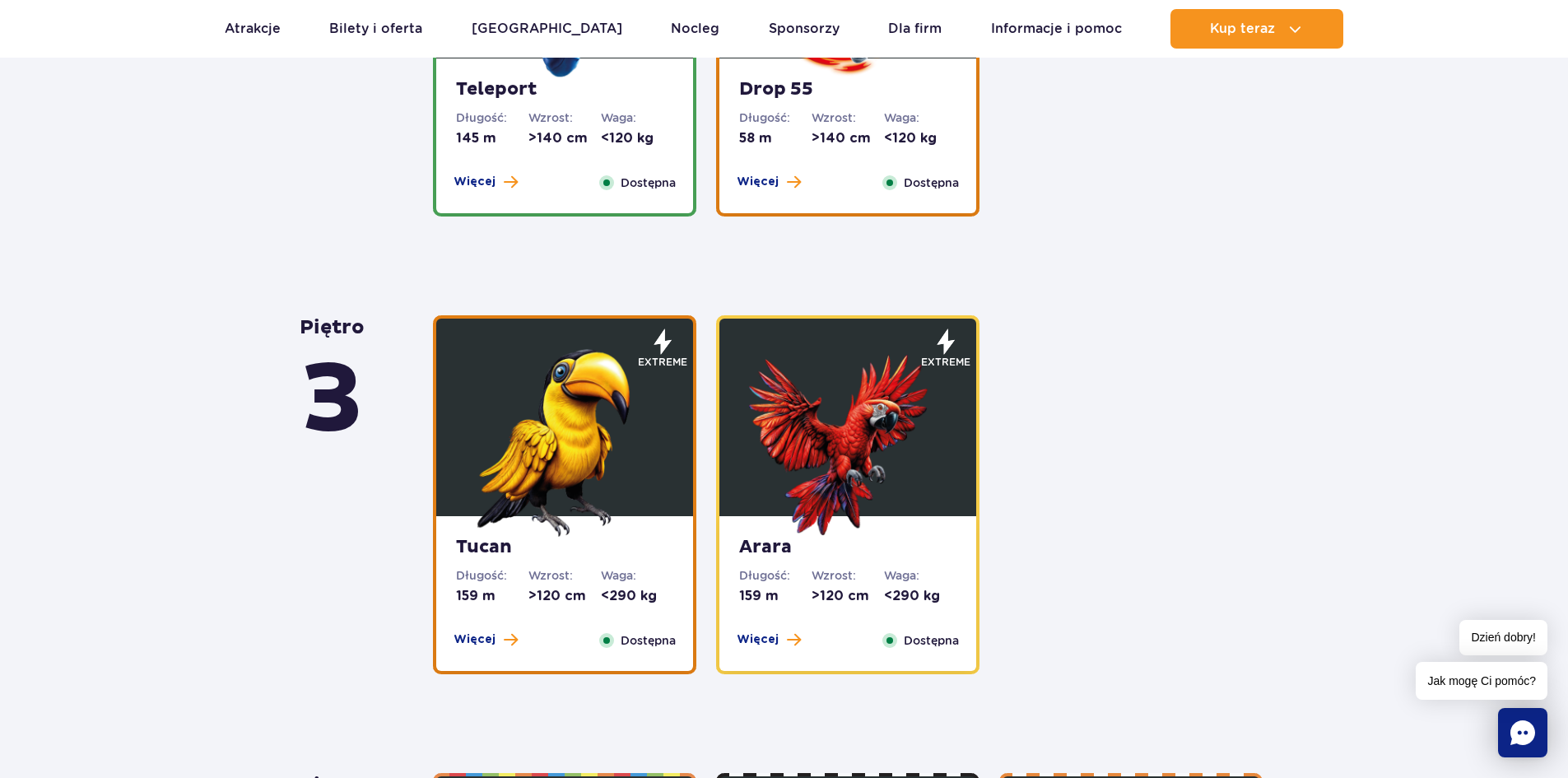 click at bounding box center (848, 438) 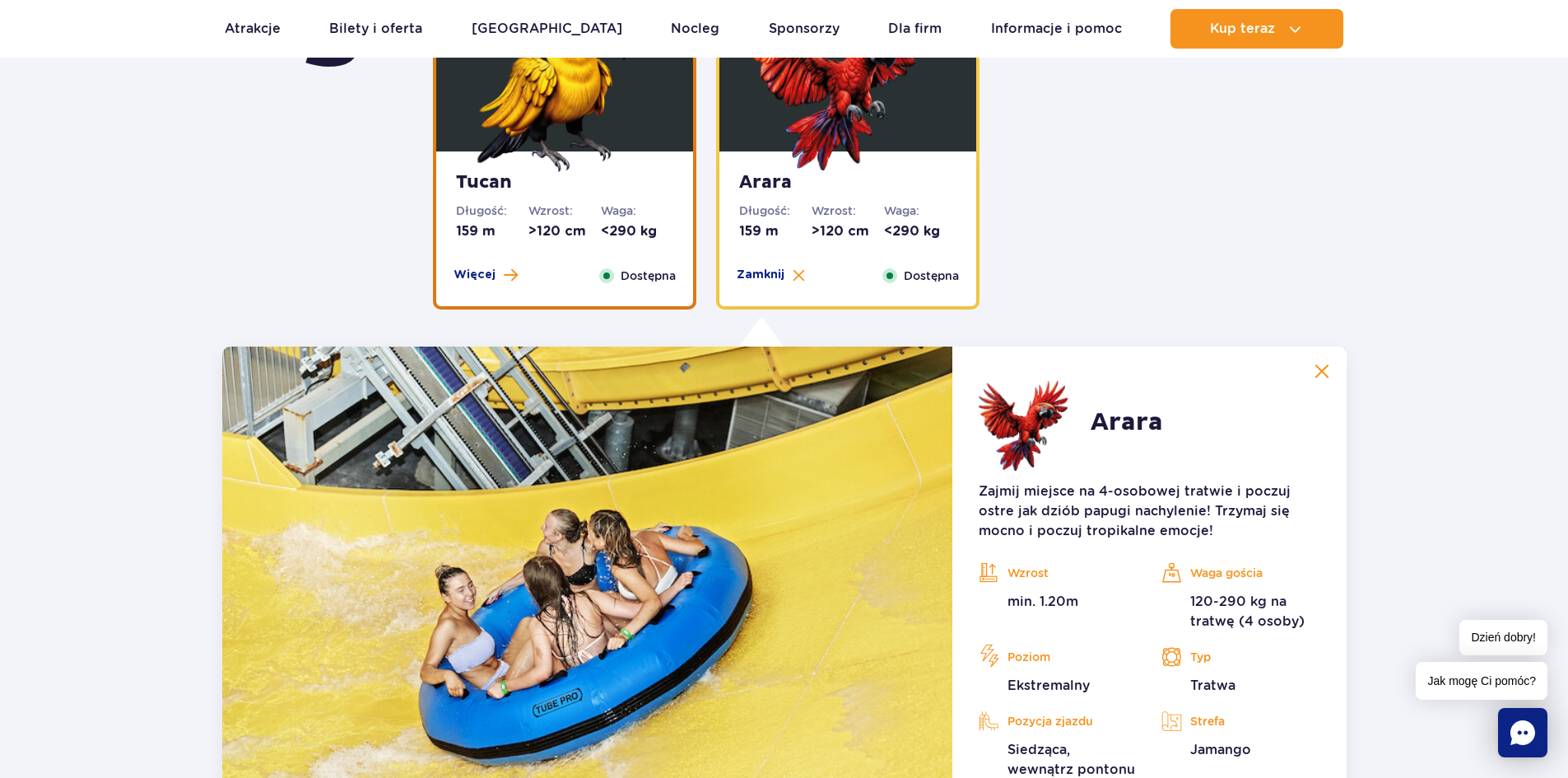 scroll, scrollTop: 2049, scrollLeft: 0, axis: vertical 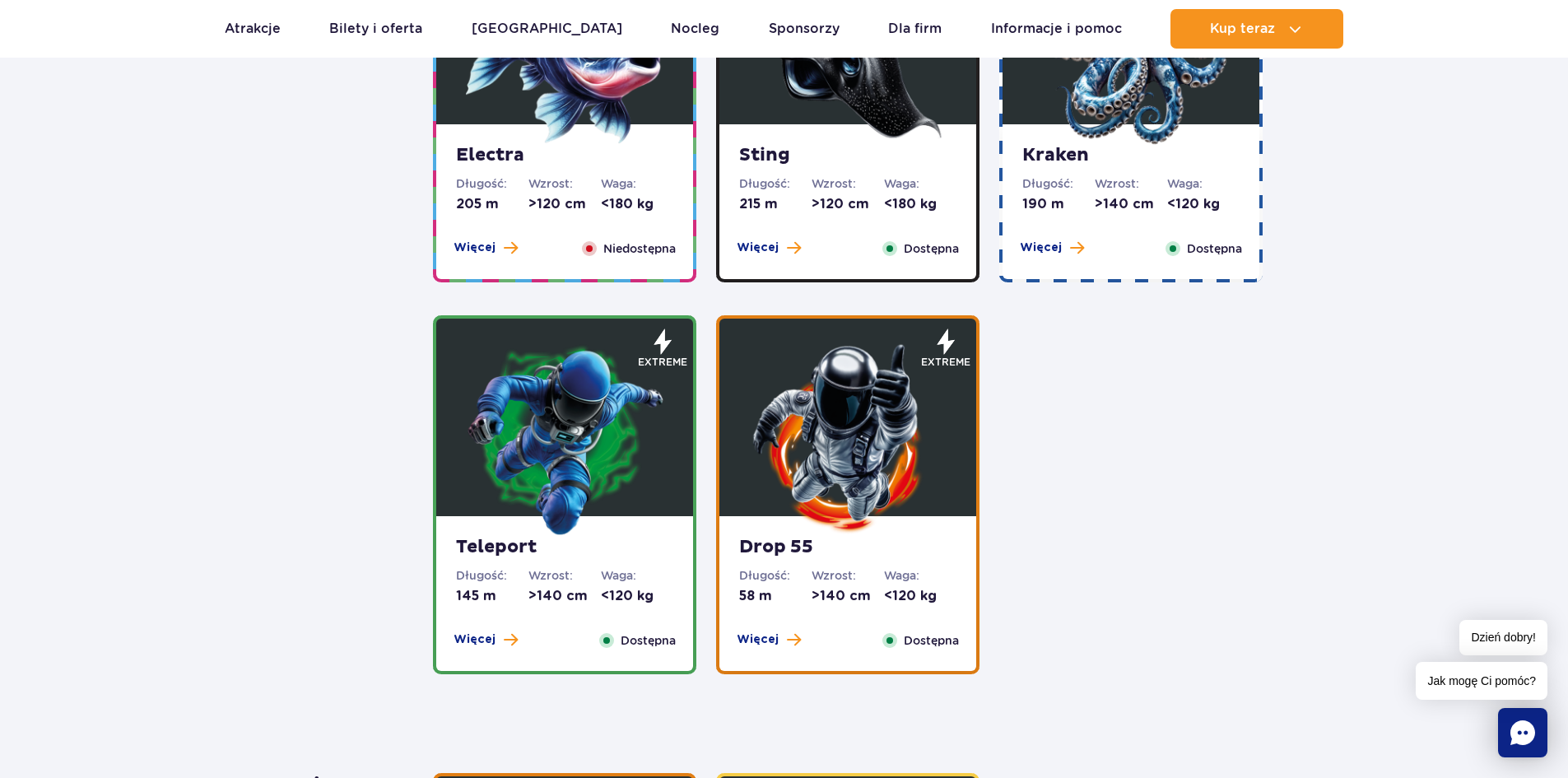 click at bounding box center [848, 438] 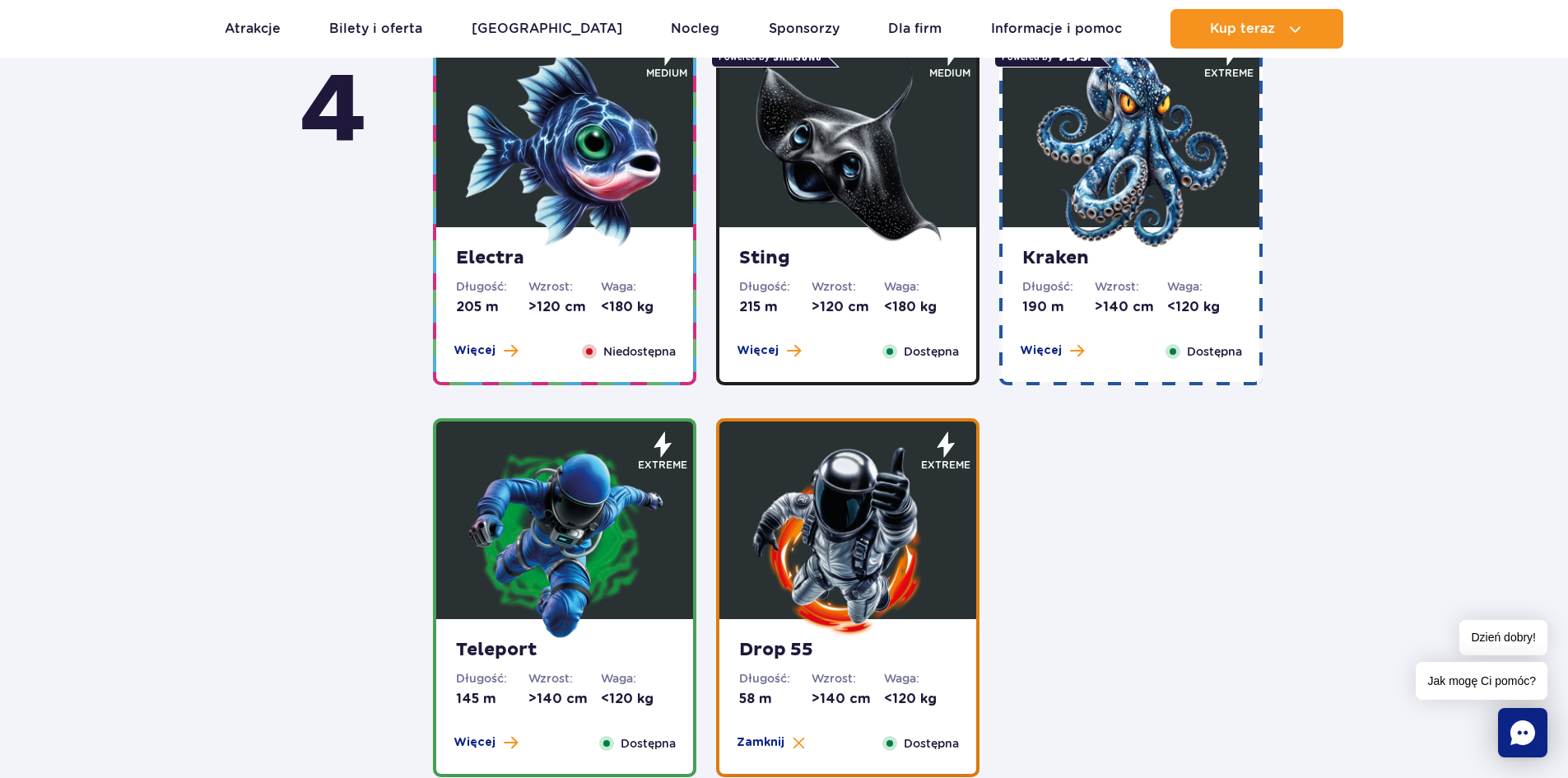 scroll, scrollTop: 1344, scrollLeft: 0, axis: vertical 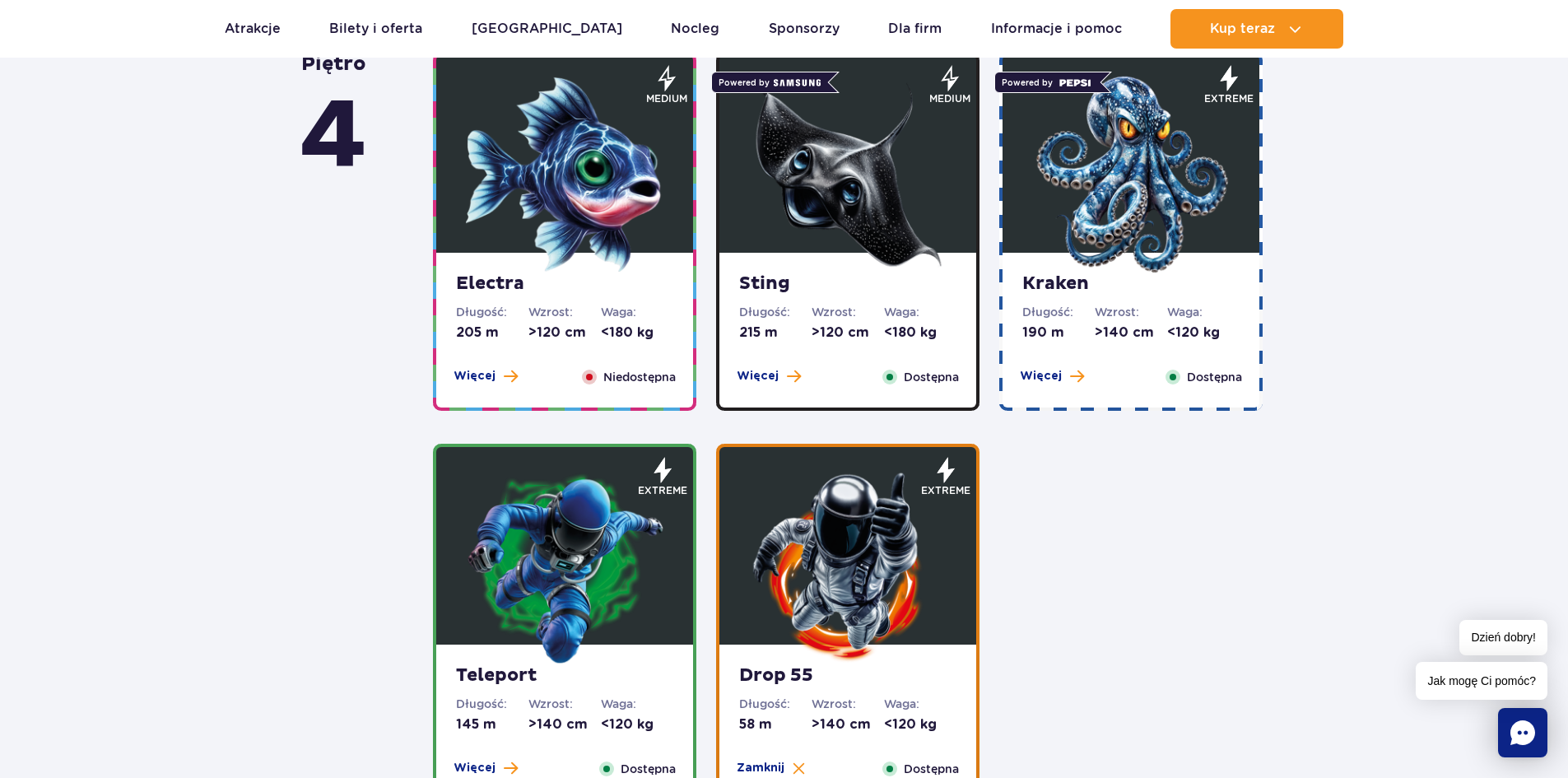 click at bounding box center [1131, 175] 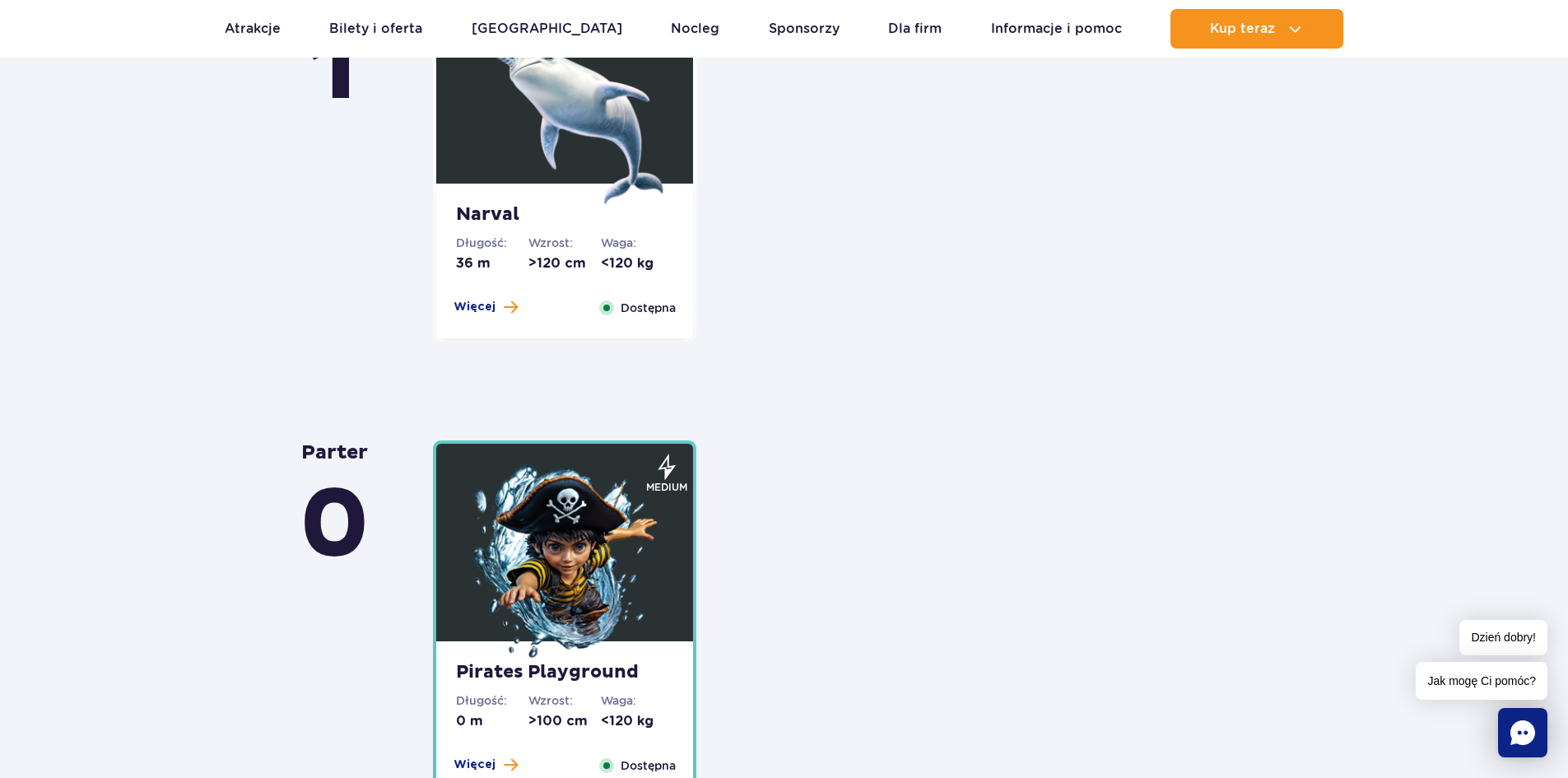 scroll, scrollTop: 4328, scrollLeft: 0, axis: vertical 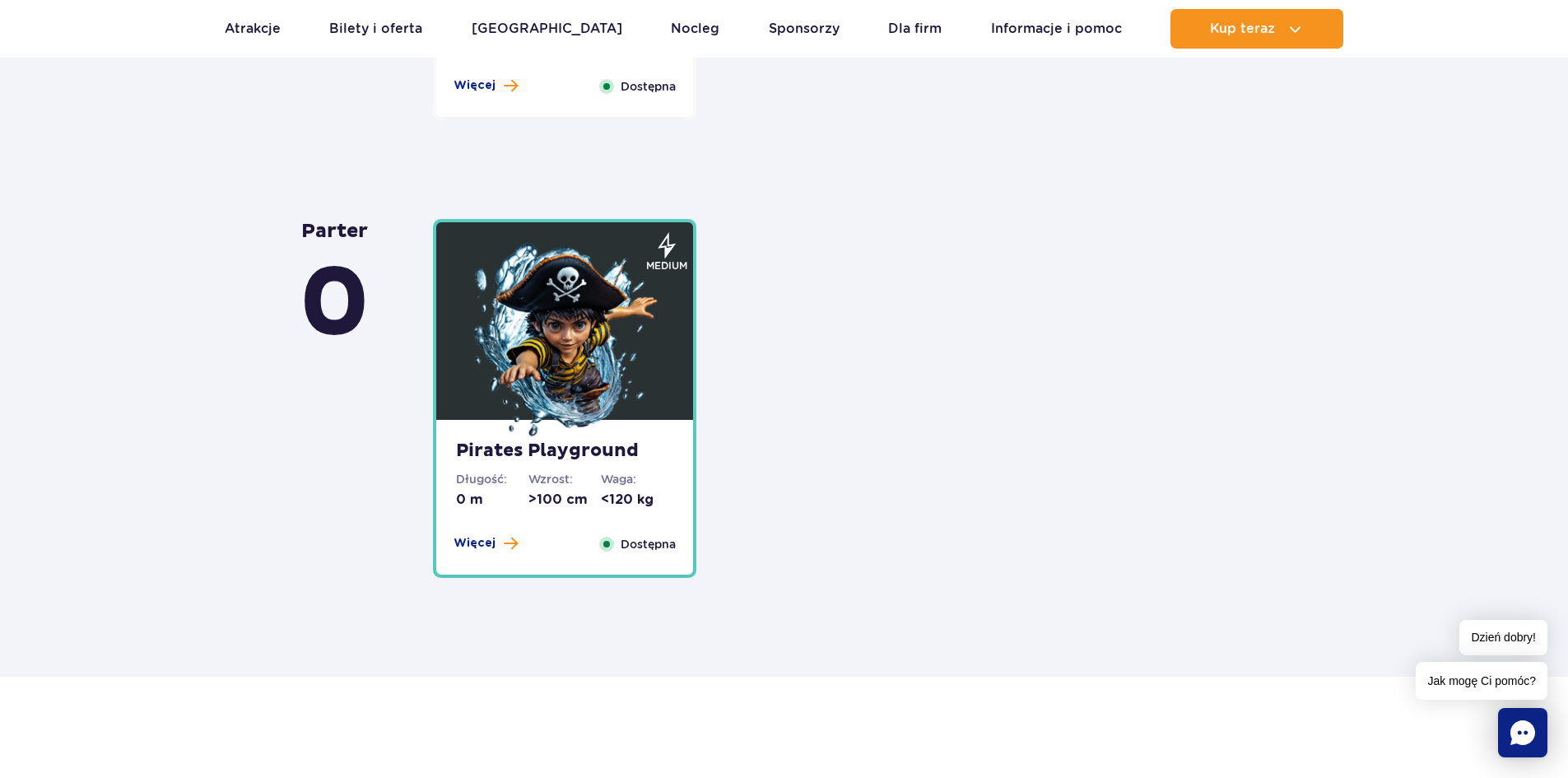click at bounding box center [565, 342] 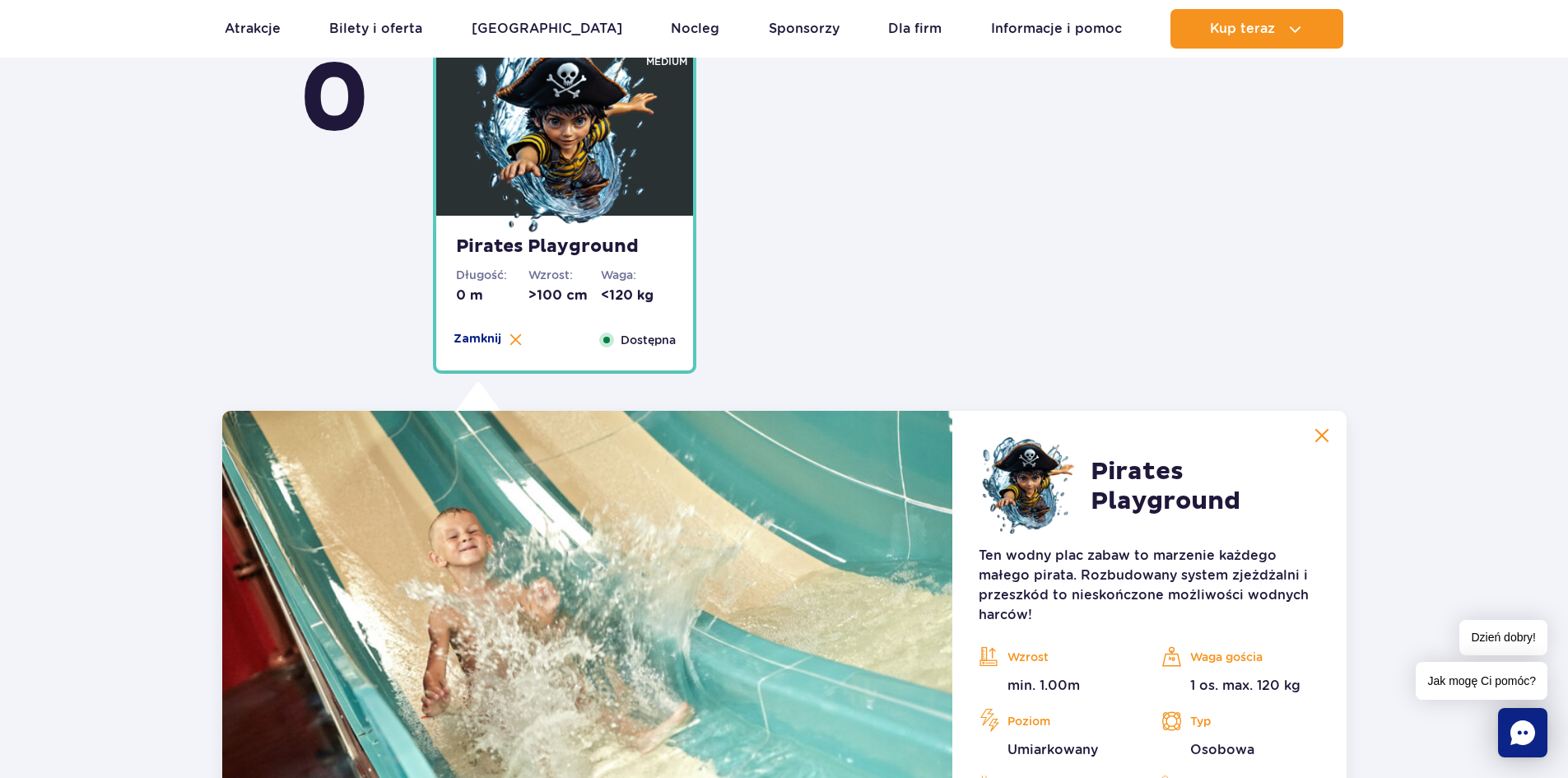scroll, scrollTop: 4308, scrollLeft: 0, axis: vertical 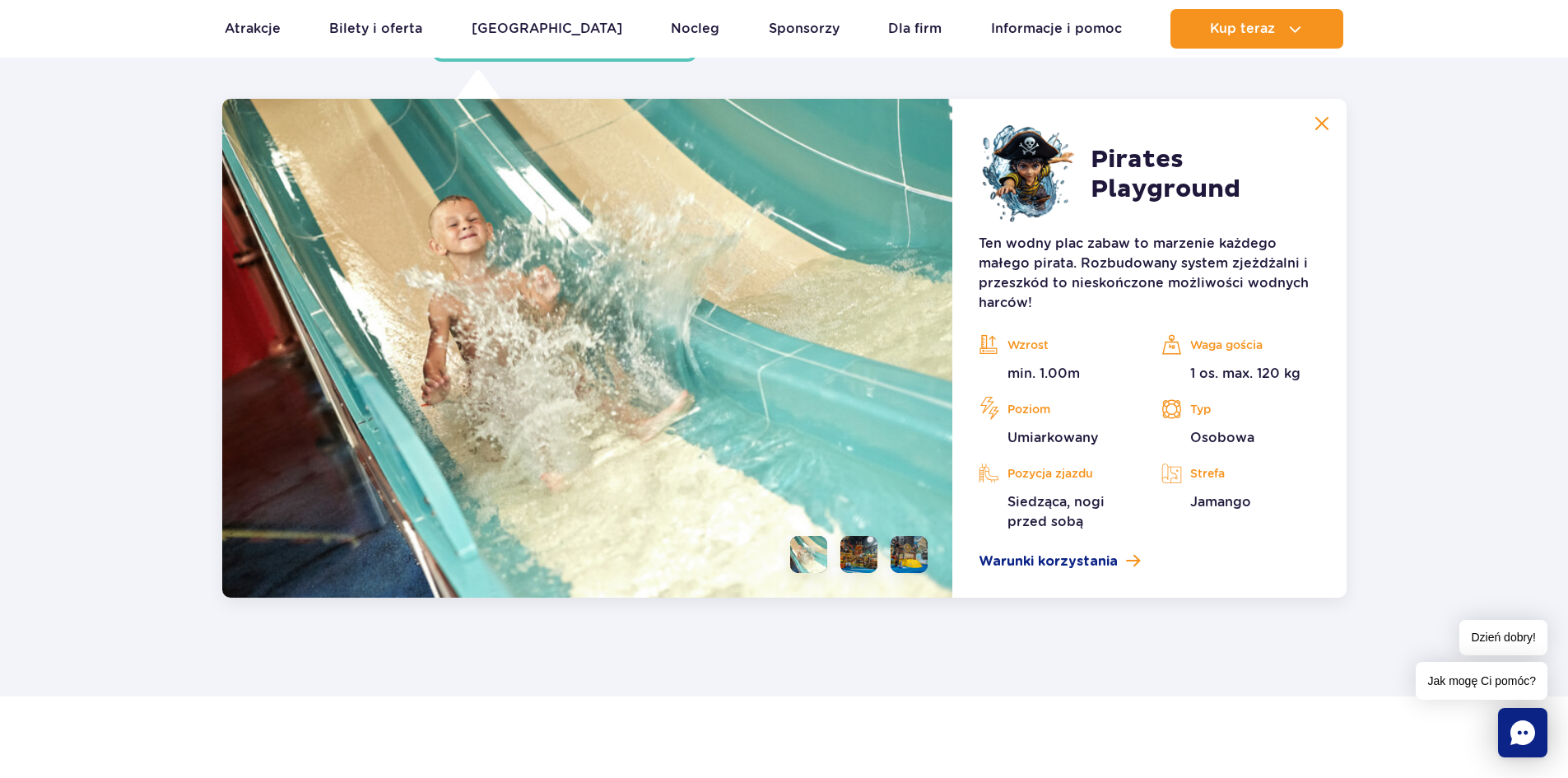 click at bounding box center (858, 554) 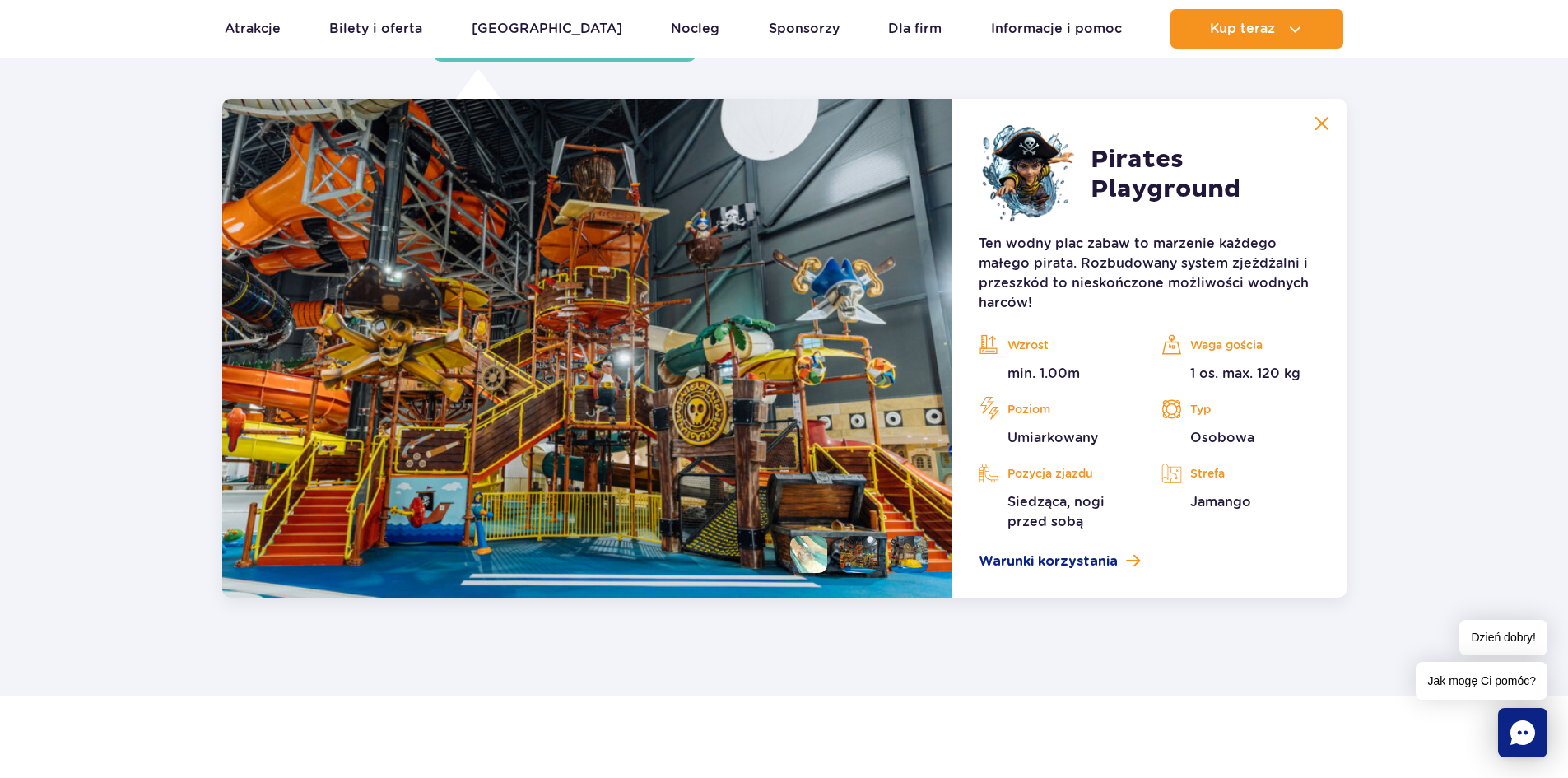click at bounding box center (909, 554) 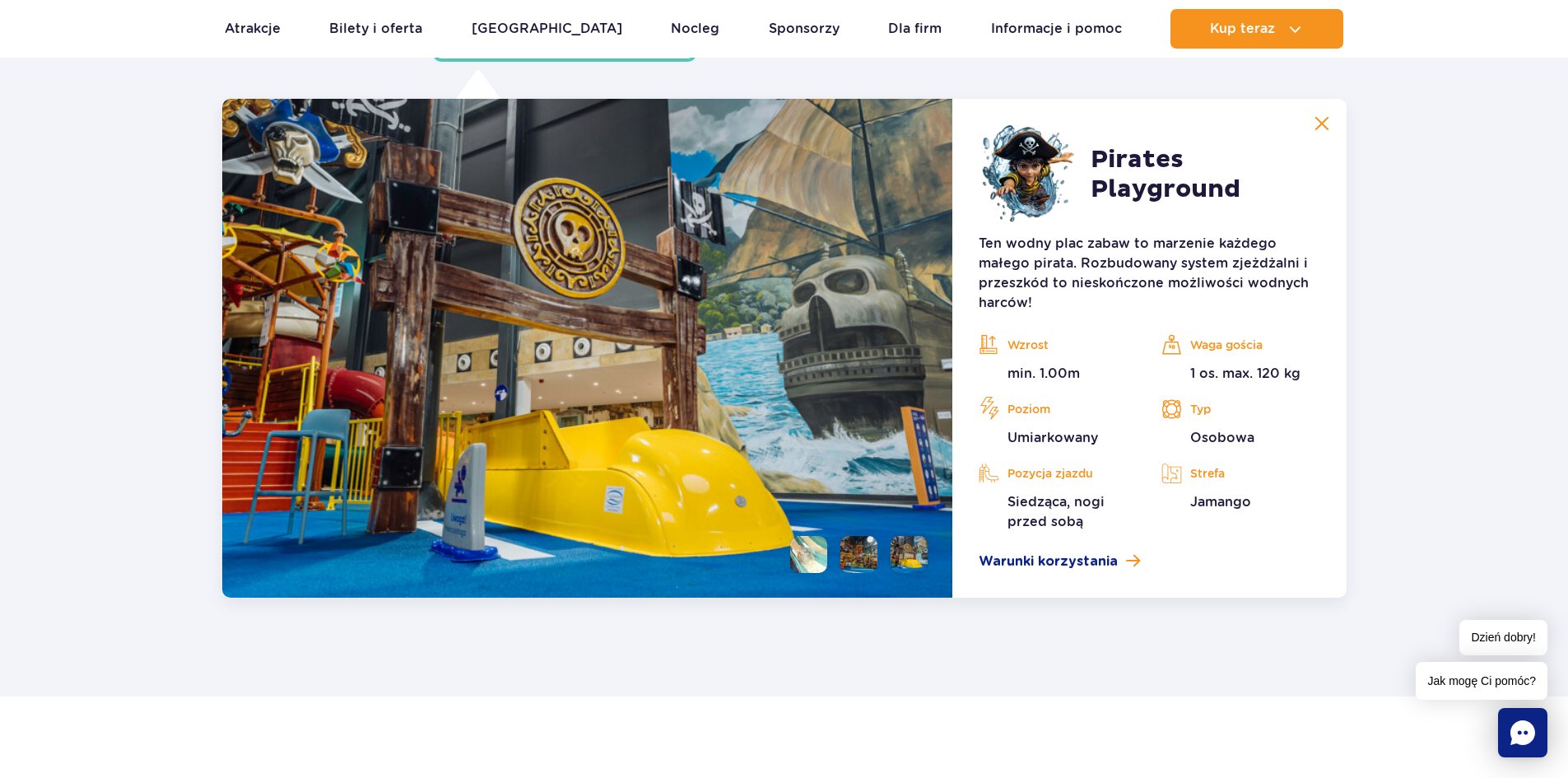 click at bounding box center (858, 554) 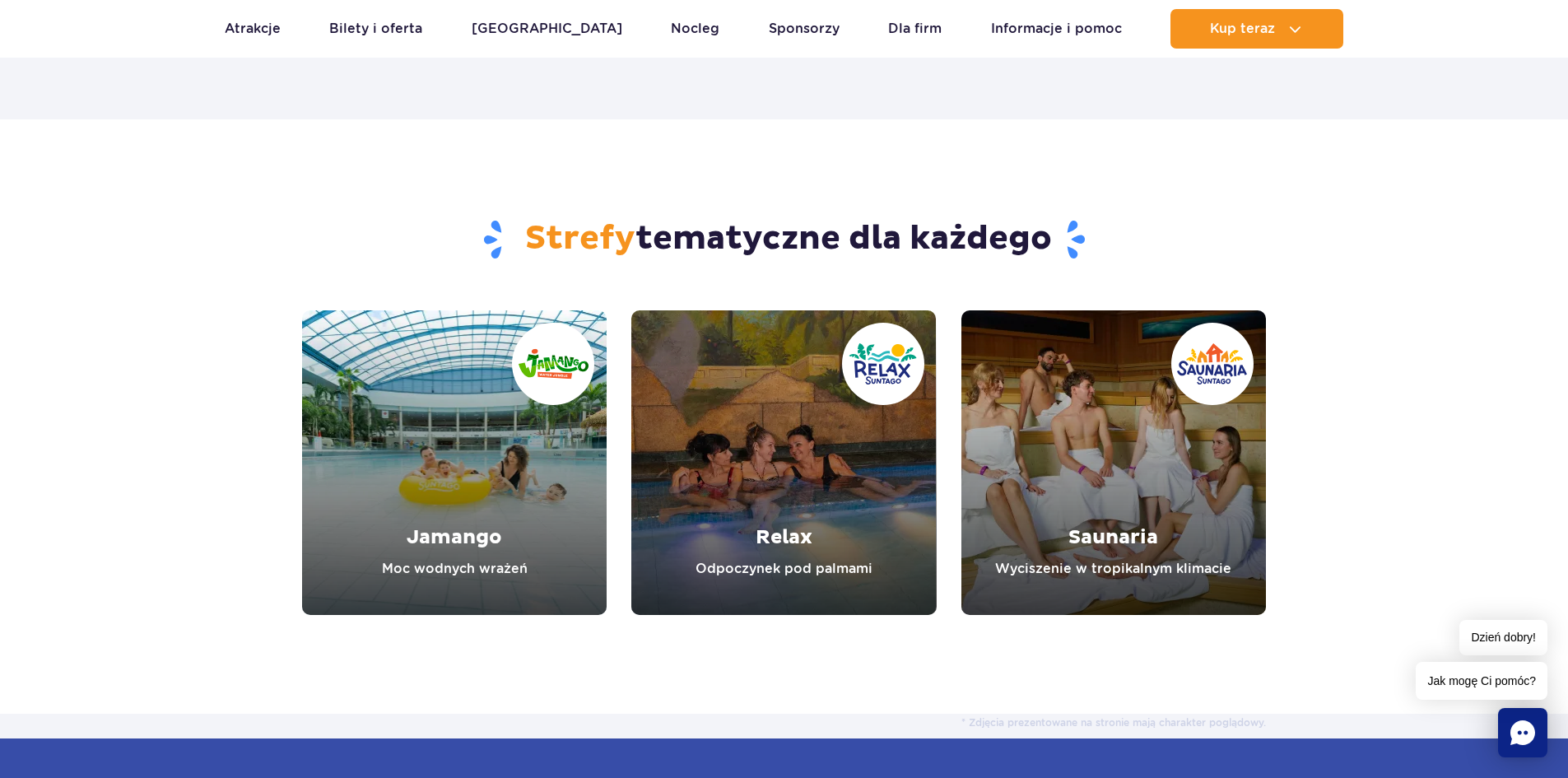 scroll, scrollTop: 6037, scrollLeft: 0, axis: vertical 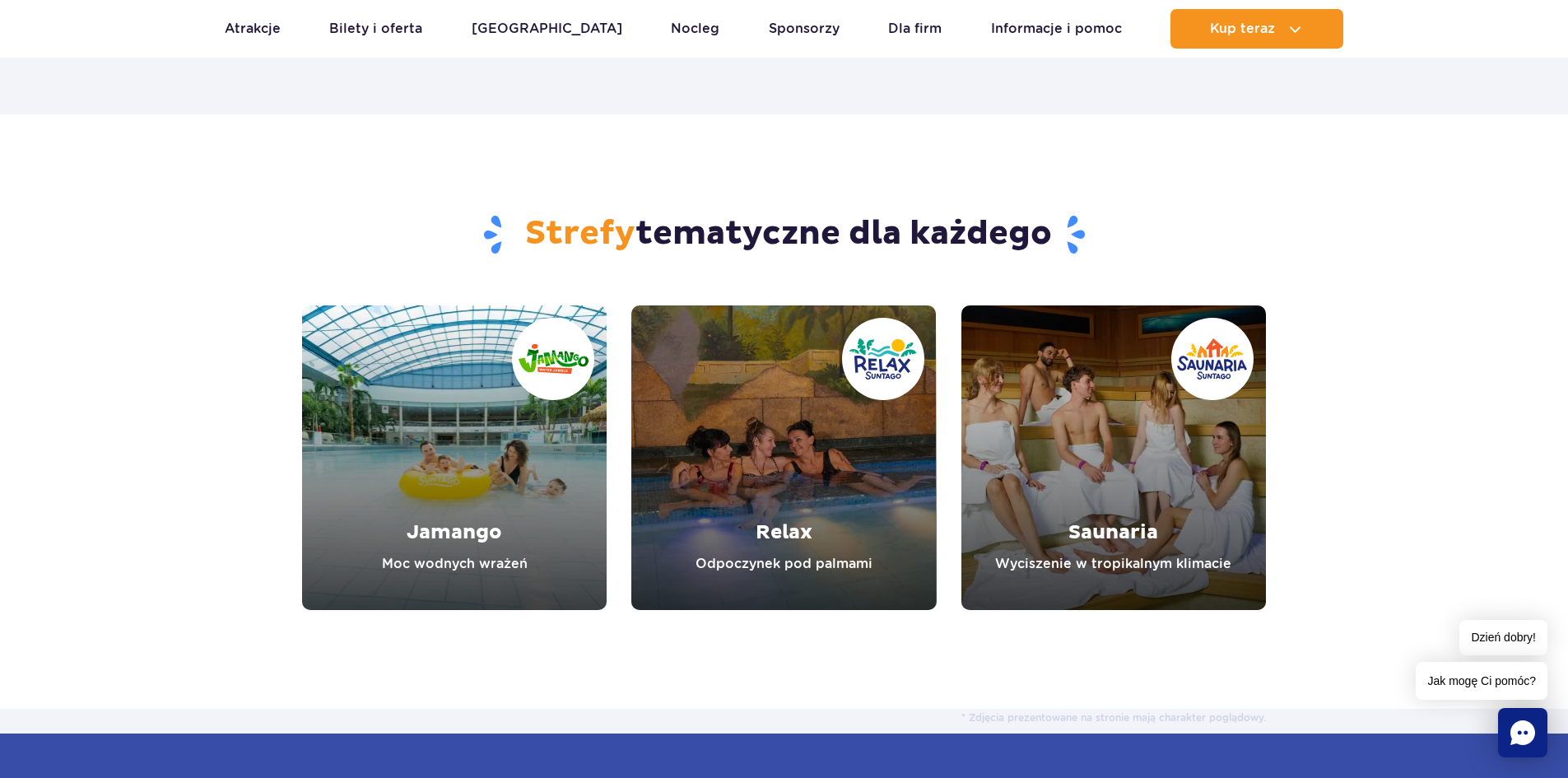 click at bounding box center (1114, 458) 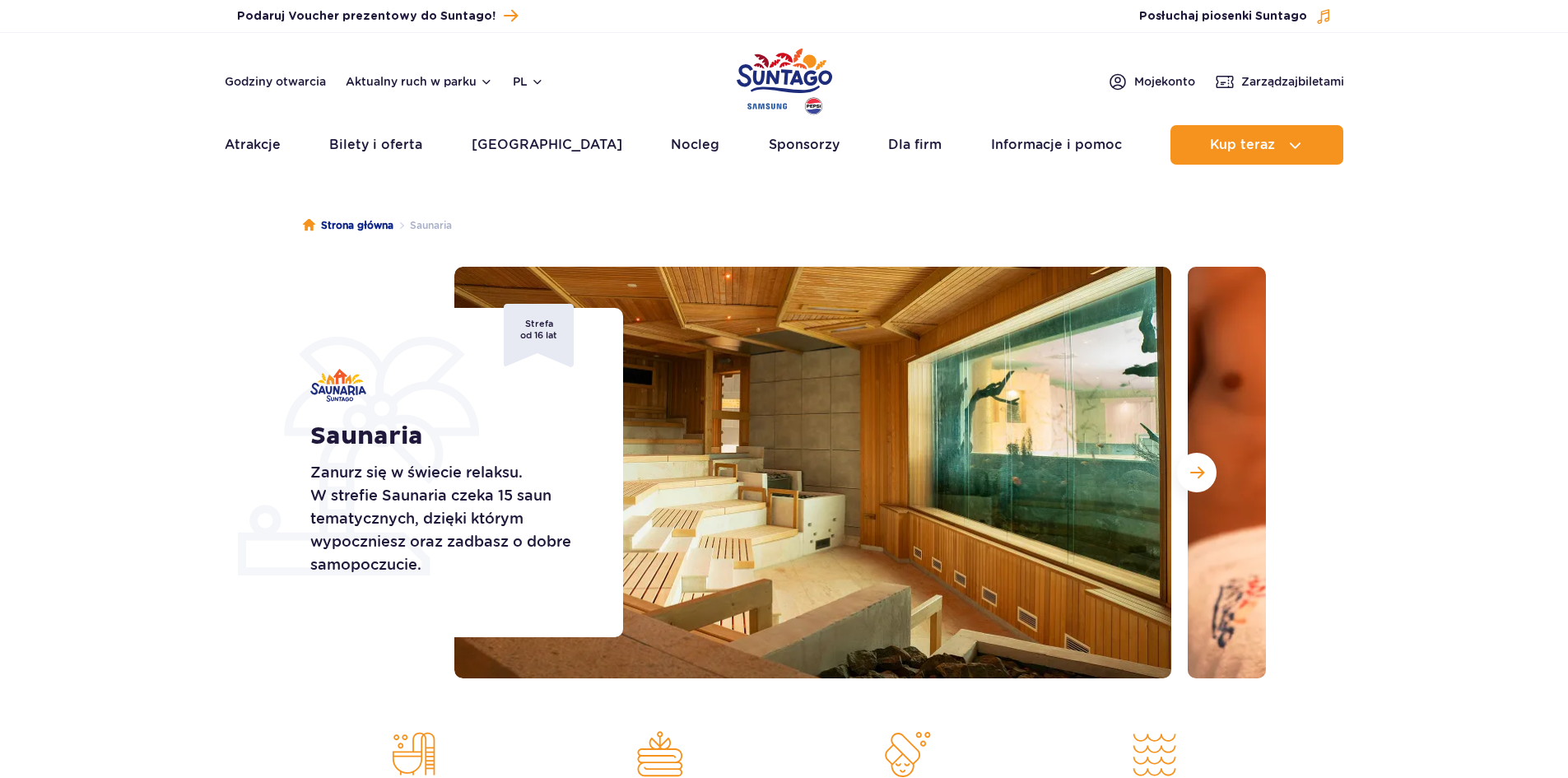 scroll, scrollTop: 0, scrollLeft: 0, axis: both 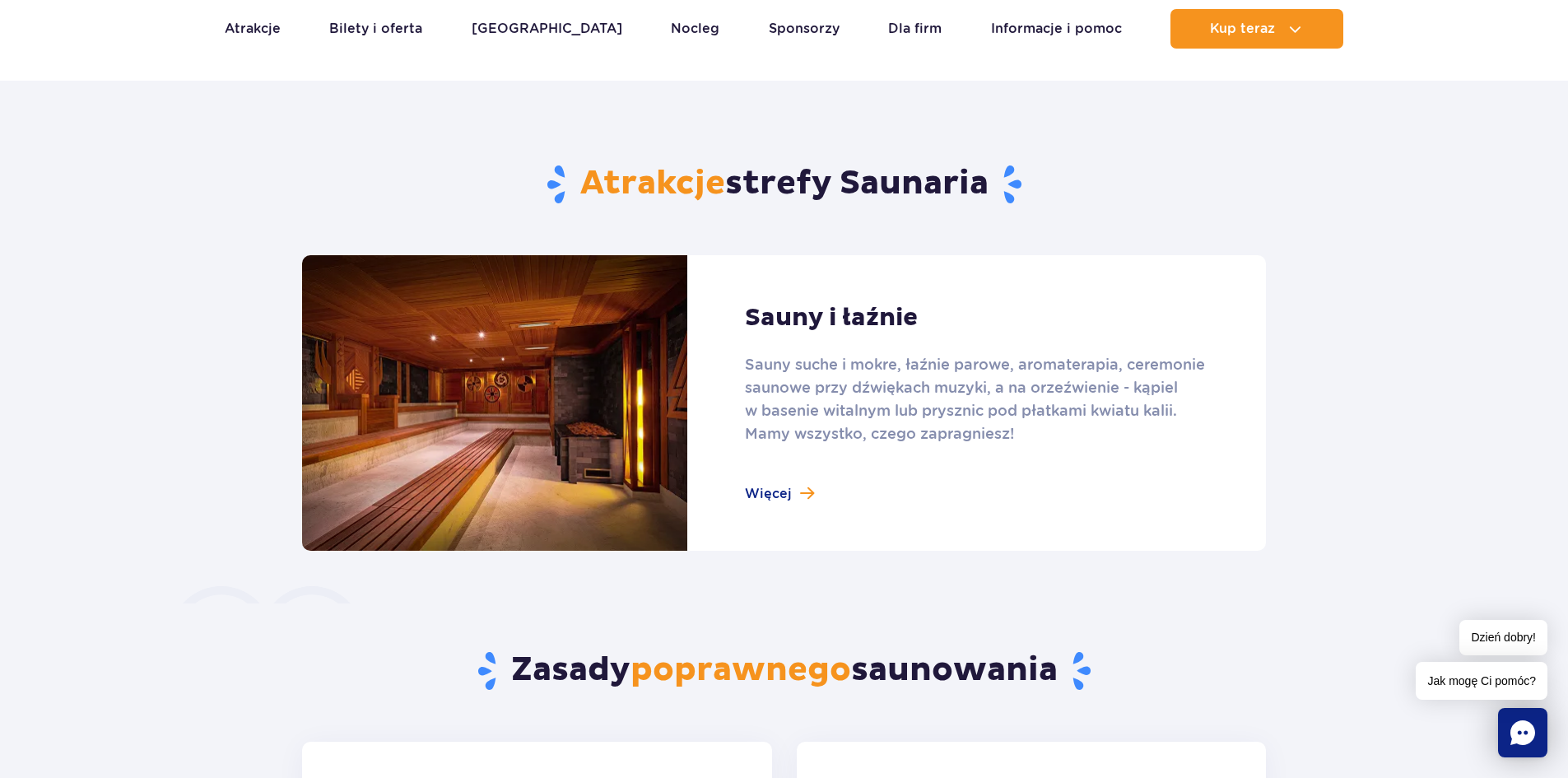 click at bounding box center [784, 403] 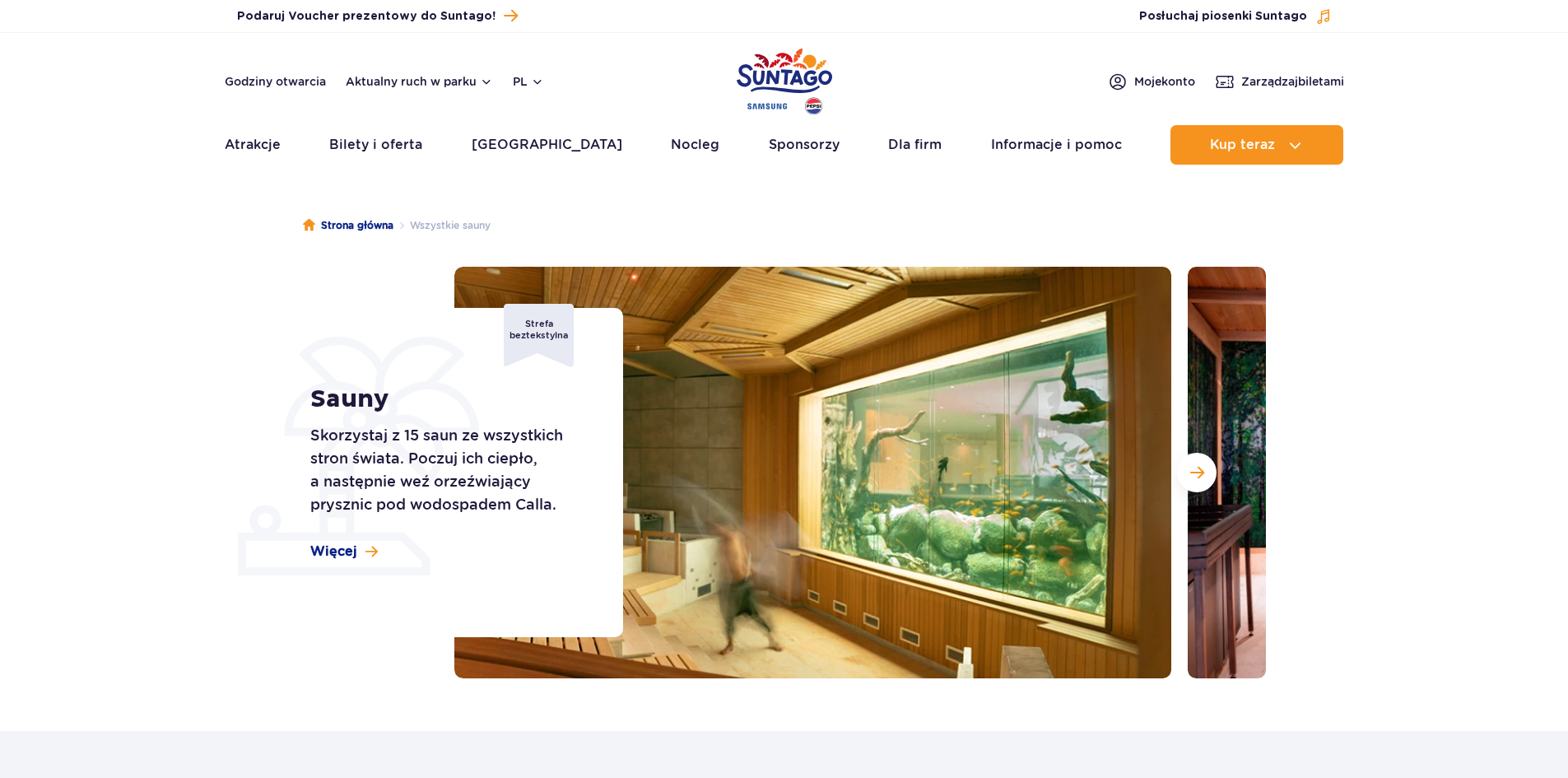 scroll, scrollTop: 0, scrollLeft: 0, axis: both 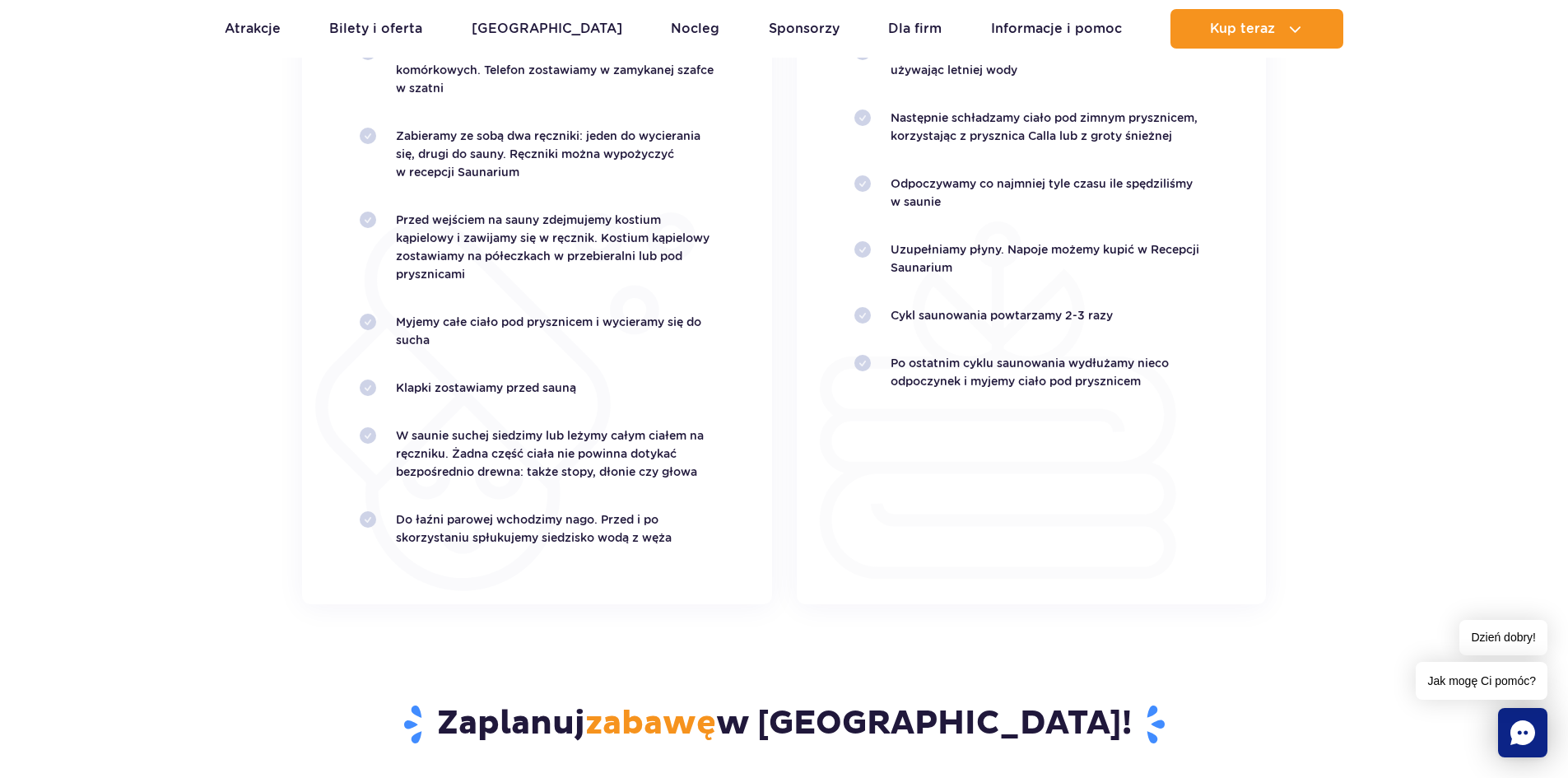 drag, startPoint x: 695, startPoint y: 555, endPoint x: 488, endPoint y: 521, distance: 209.77369 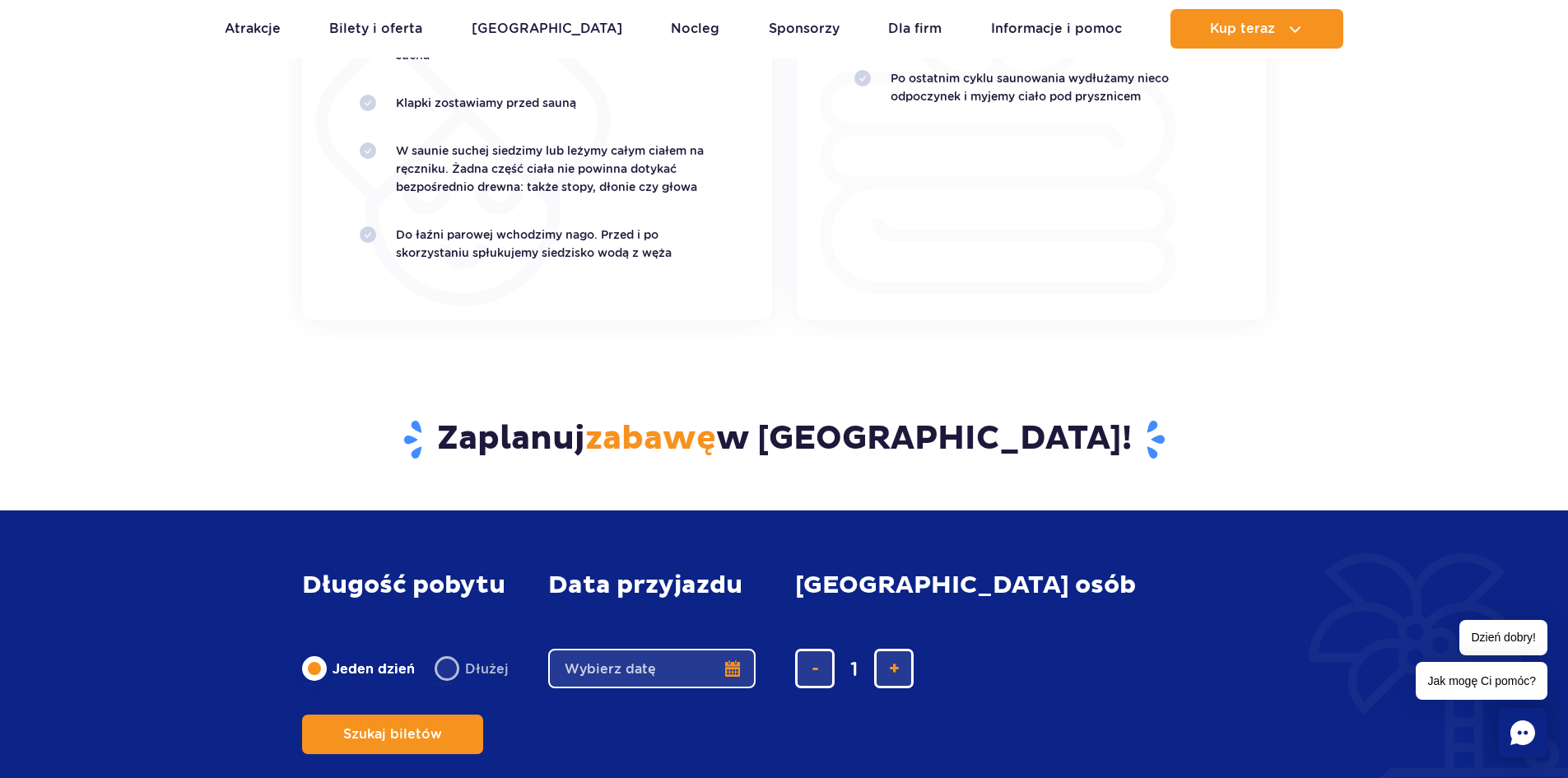 scroll, scrollTop: 3046, scrollLeft: 0, axis: vertical 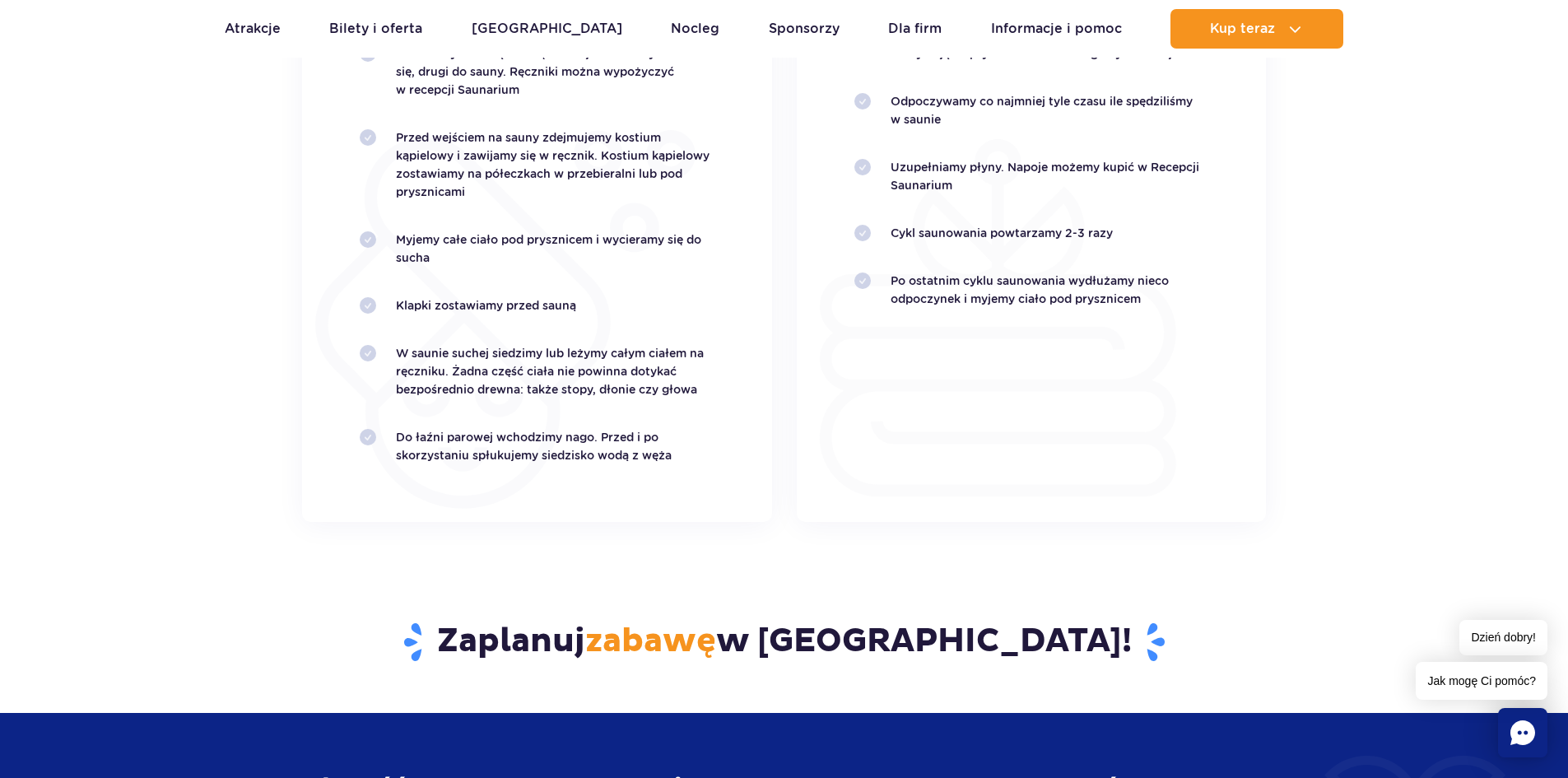click on "Zaplanuj  zabawę  w [GEOGRAPHIC_DATA]!" at bounding box center [784, 617] 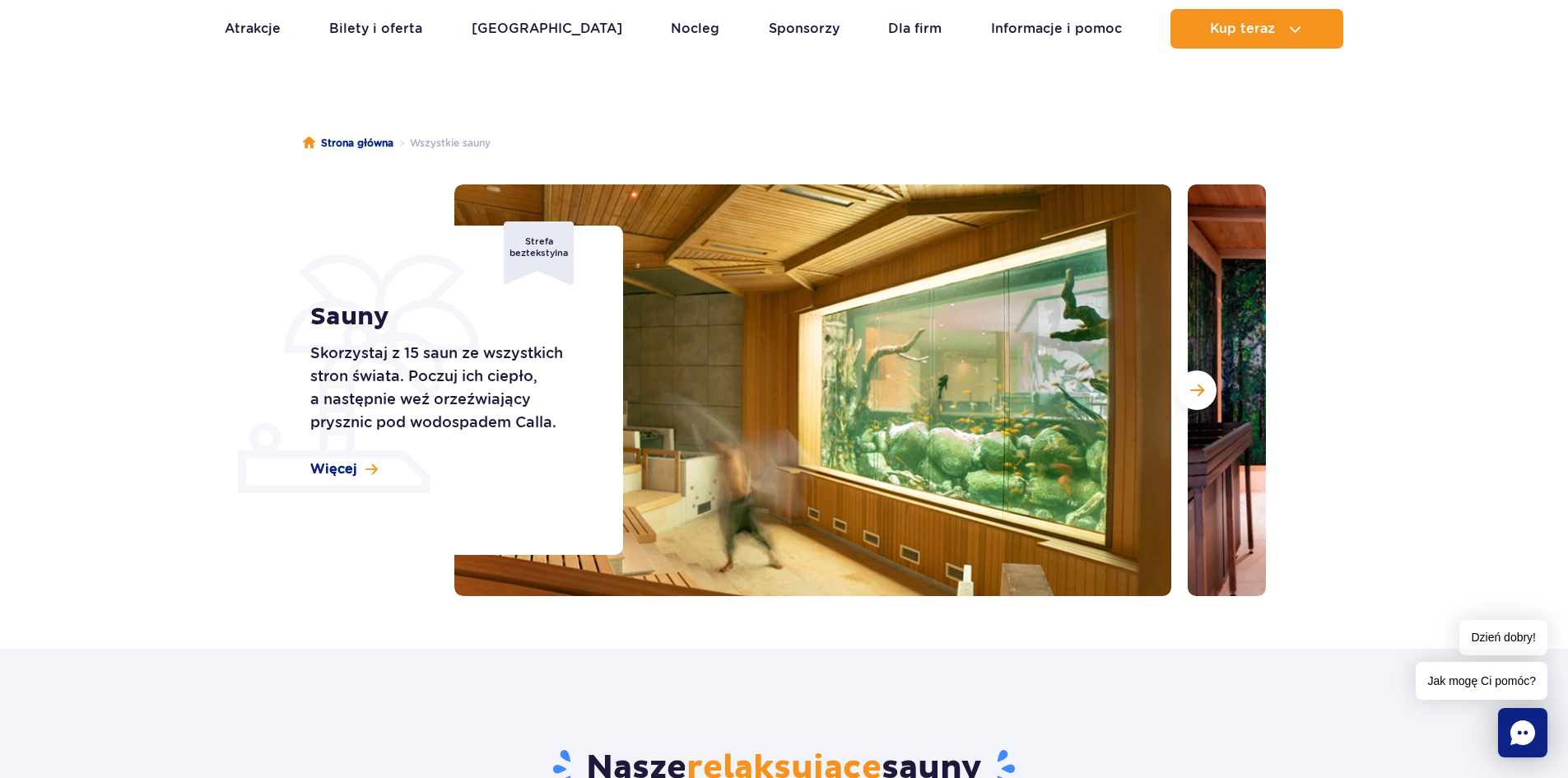 scroll, scrollTop: 0, scrollLeft: 0, axis: both 